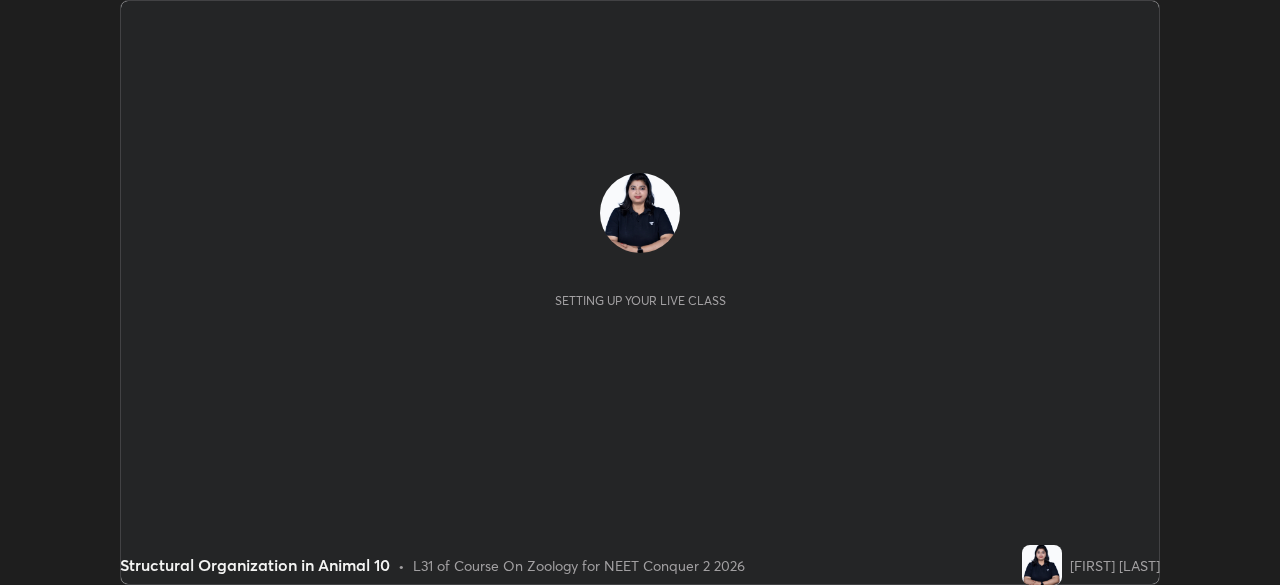 scroll, scrollTop: 0, scrollLeft: 0, axis: both 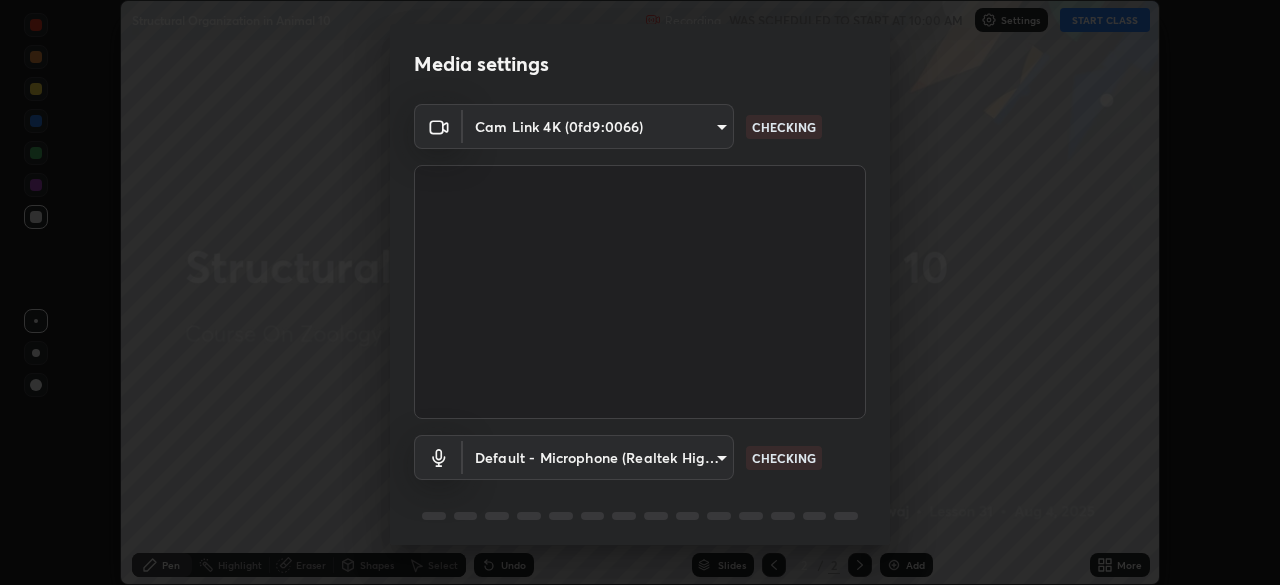 type on "646e766041115afe775193d65f058929323c5316c5d1d13a2c8912e529581f74" 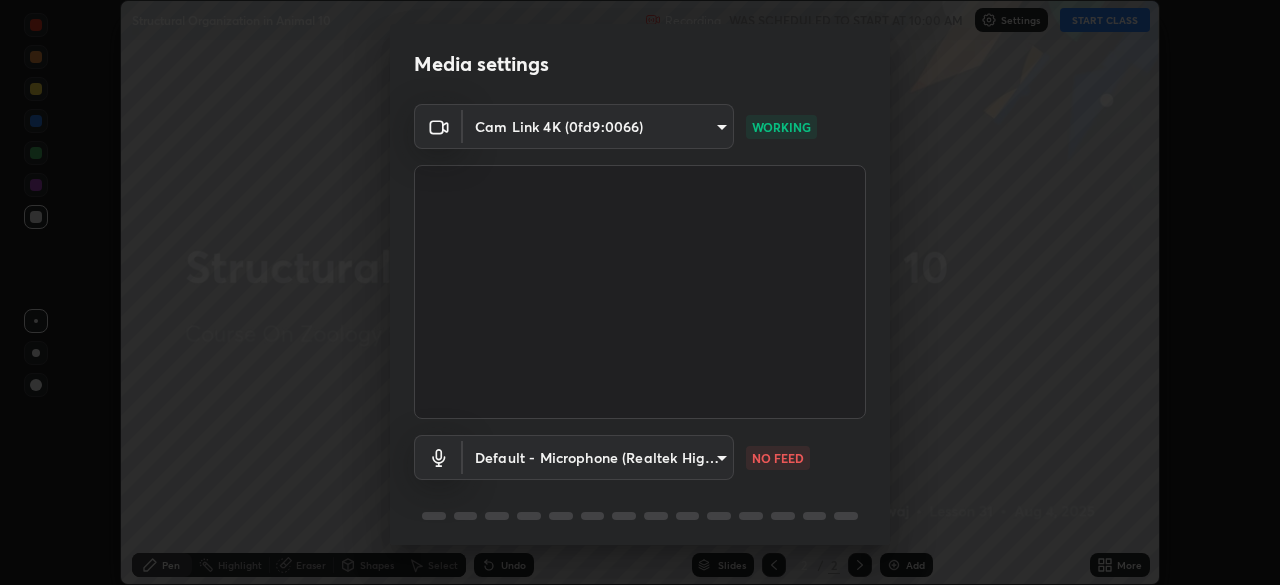 click on "Erase all Structural Organization in Animal 10 Recording WAS SCHEDULED TO START AT 10:00 AM Settings START CLASS Setting up your live class Structural Organization in Animal 10 • L31 of Course On Zoology for NEET Conquer 2 2026 [FIRST] [LAST] Pen Highlight Eraser Shapes Select Undo Slides 2 / 2 Add More No doubts shared Encourage your learners to ask a doubt for better clarity Report an issue Reason for reporting Buffering Chat not working Audio - Video sync issue Educator video quality low ​ Attach an image Report Media settings Cam Link 4K (0fd9:0066) 646e766041115afe775193d65f058929323c5316c5d1d13a2c8912e529581f74 WORKING Default - Microphone (Realtek High Definition Audio) default NO FEED 1 / 5 Next" at bounding box center [640, 292] 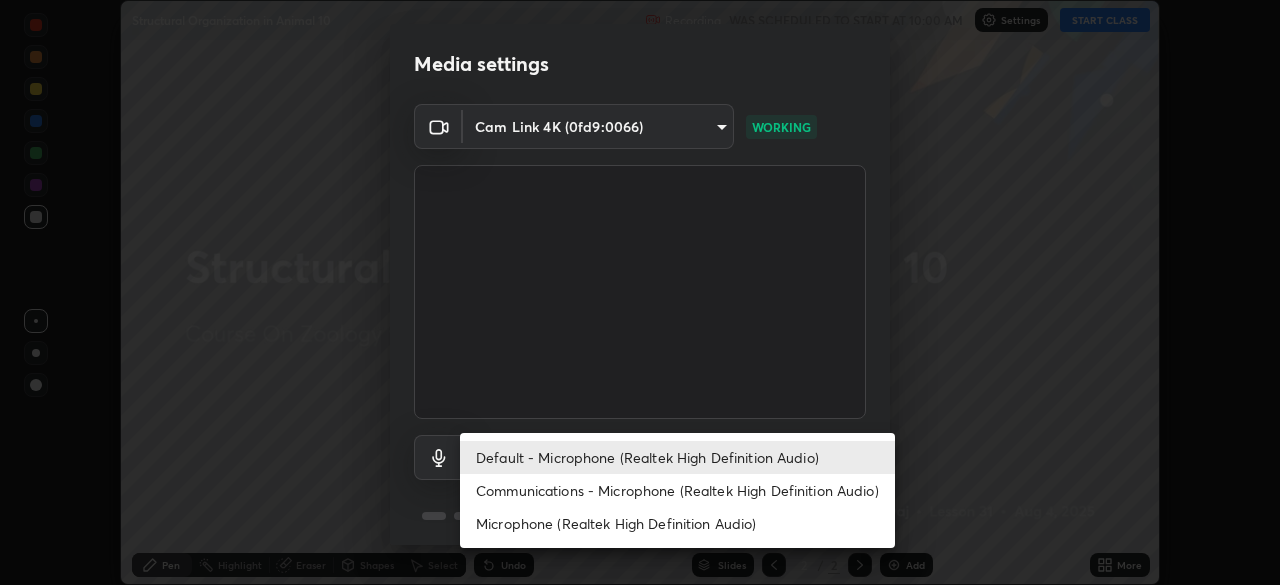 click on "Communications - Microphone (Realtek High Definition Audio)" at bounding box center [677, 490] 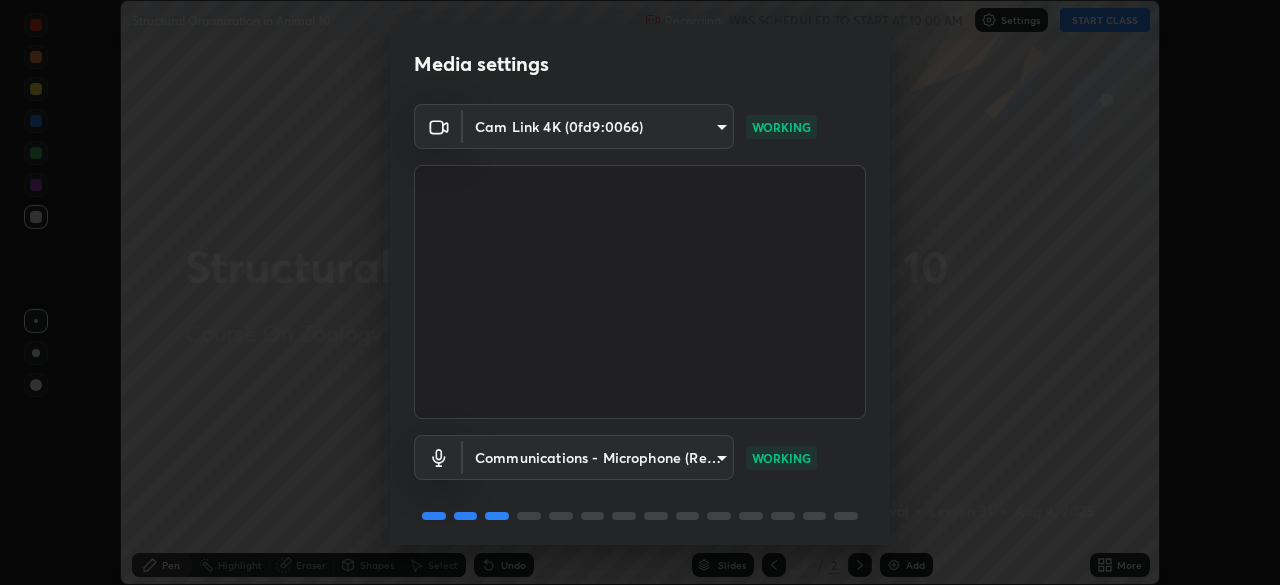 scroll, scrollTop: 71, scrollLeft: 0, axis: vertical 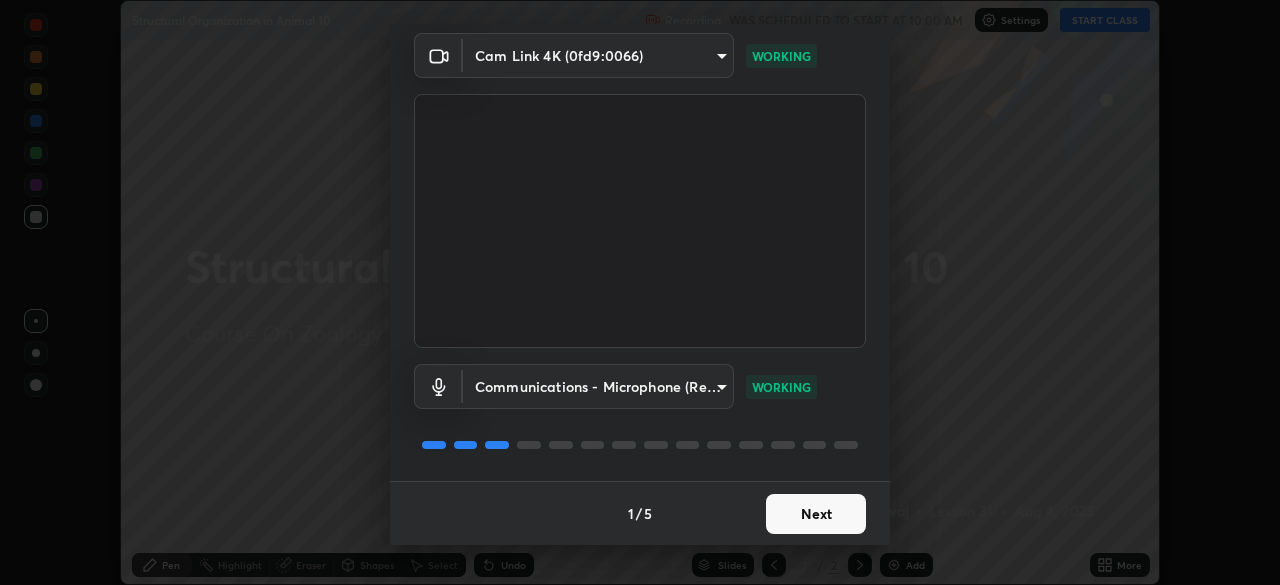 click on "Next" at bounding box center [816, 514] 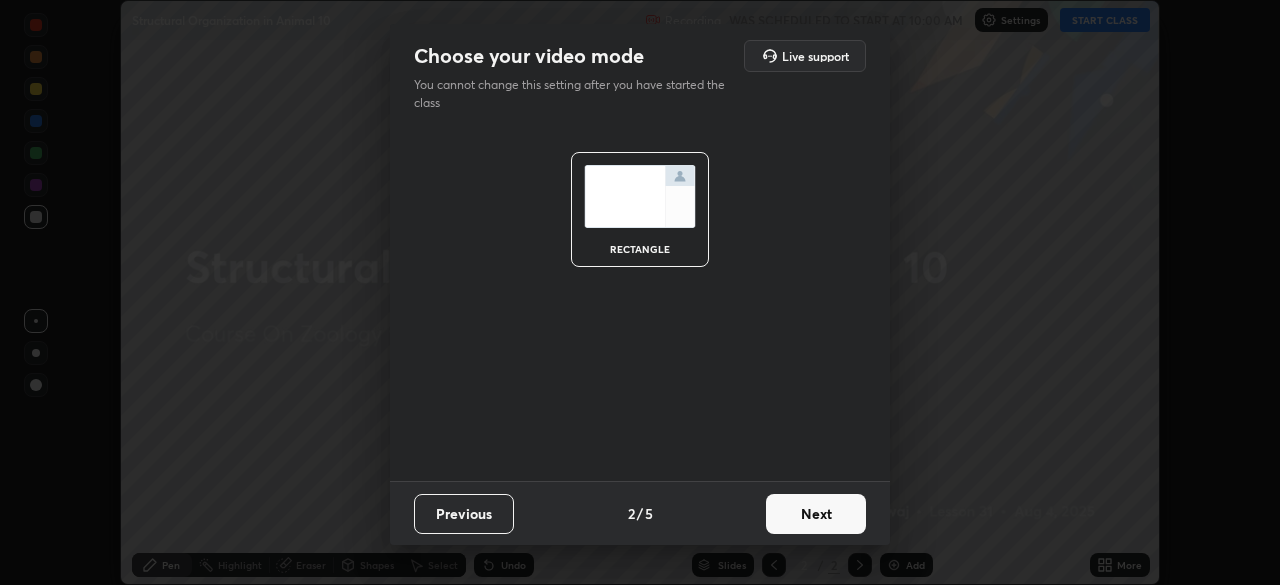 click on "Next" at bounding box center (816, 514) 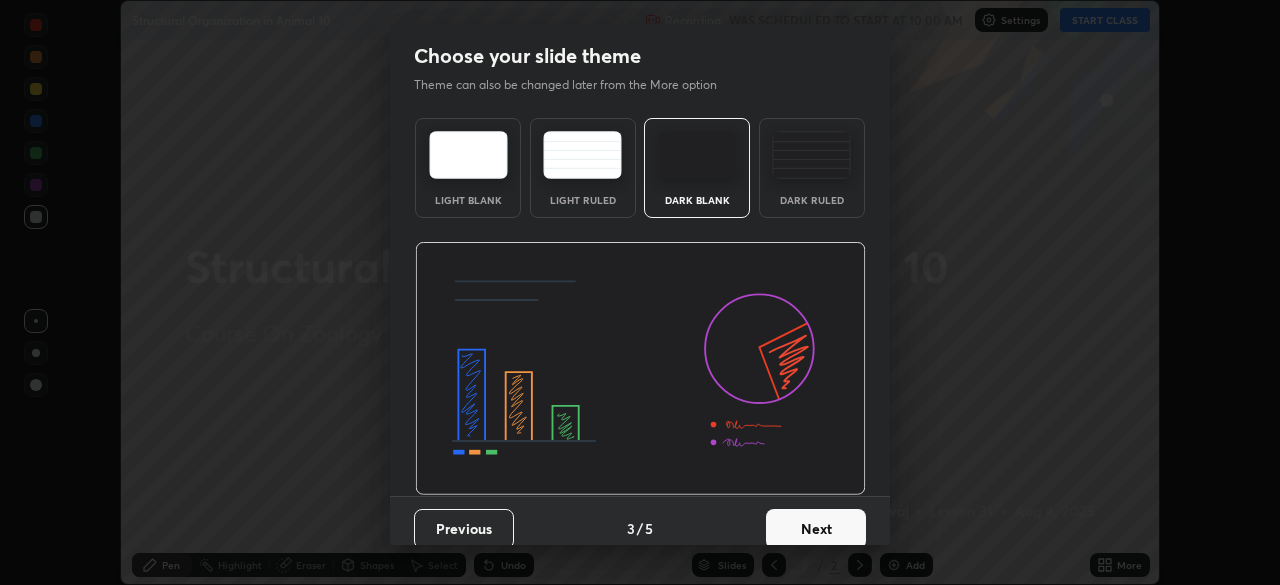 click on "Next" at bounding box center [816, 529] 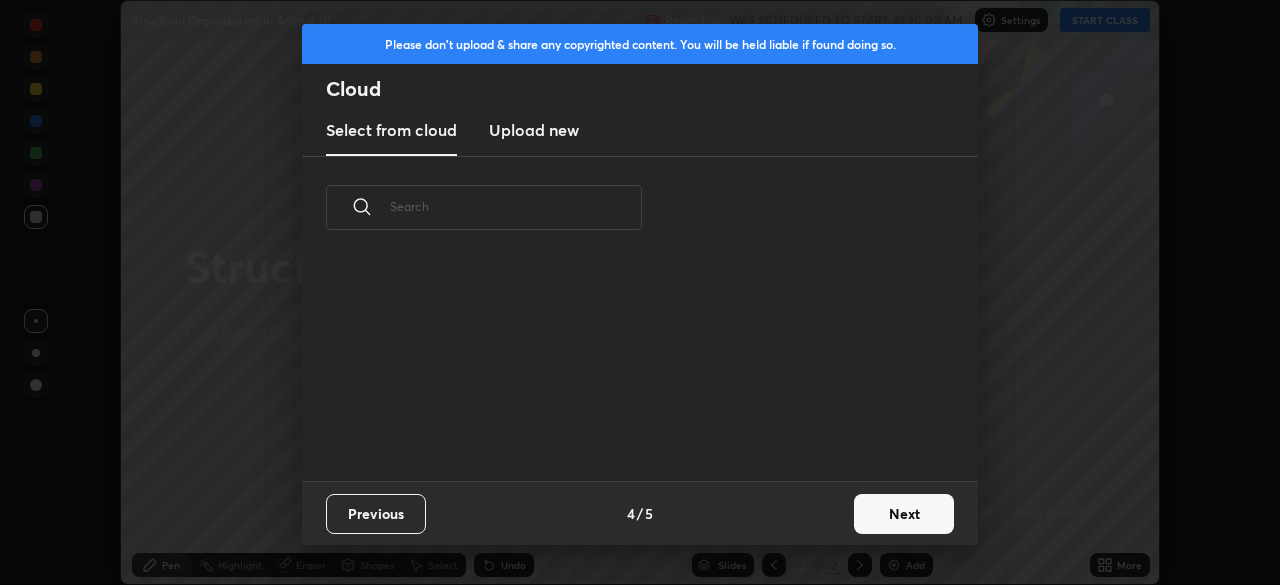 click on "Next" at bounding box center [904, 514] 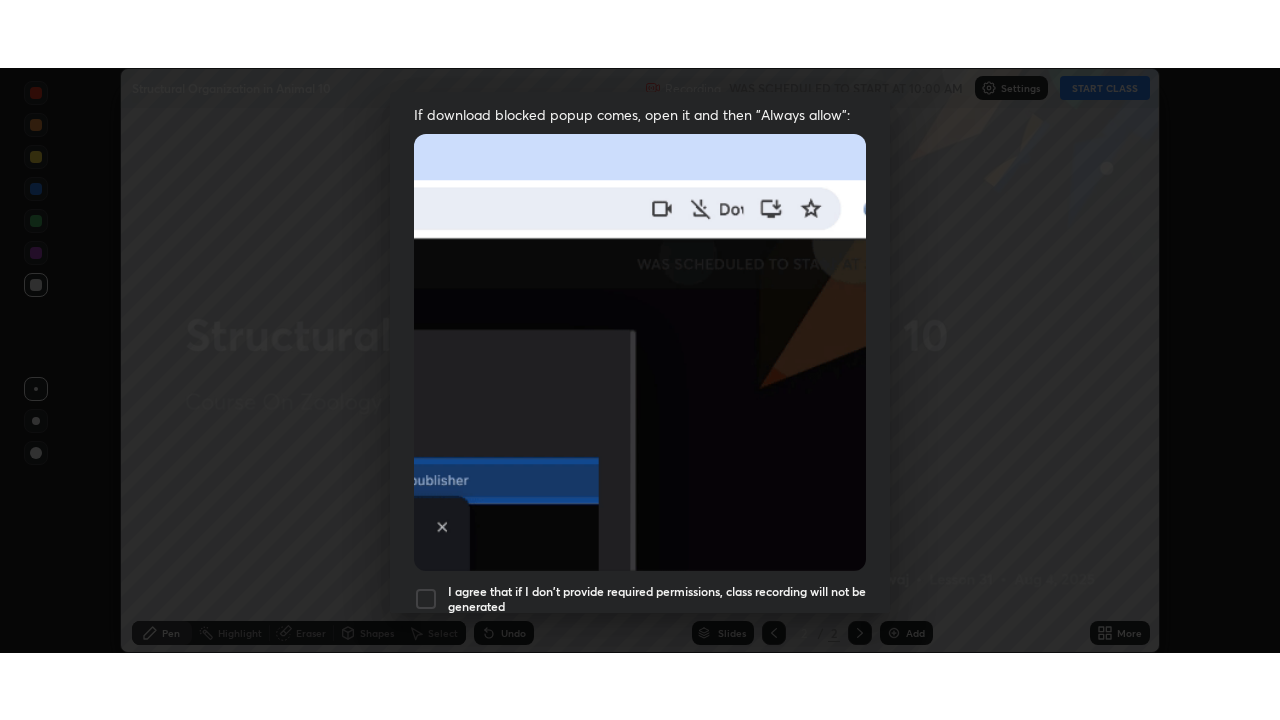 scroll, scrollTop: 479, scrollLeft: 0, axis: vertical 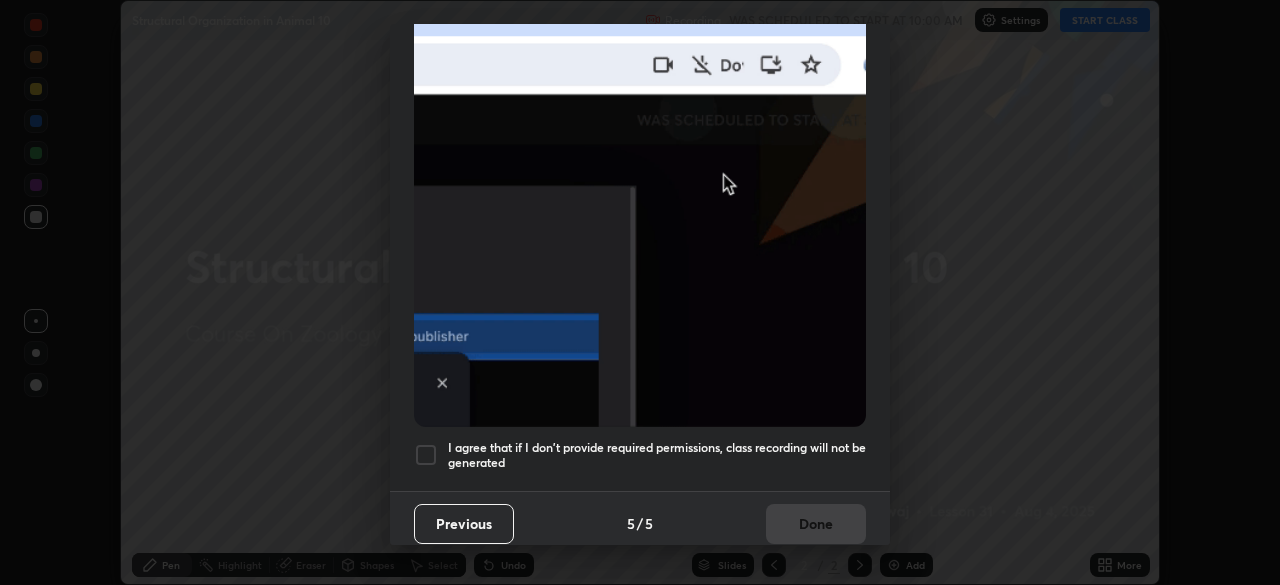 click at bounding box center (426, 455) 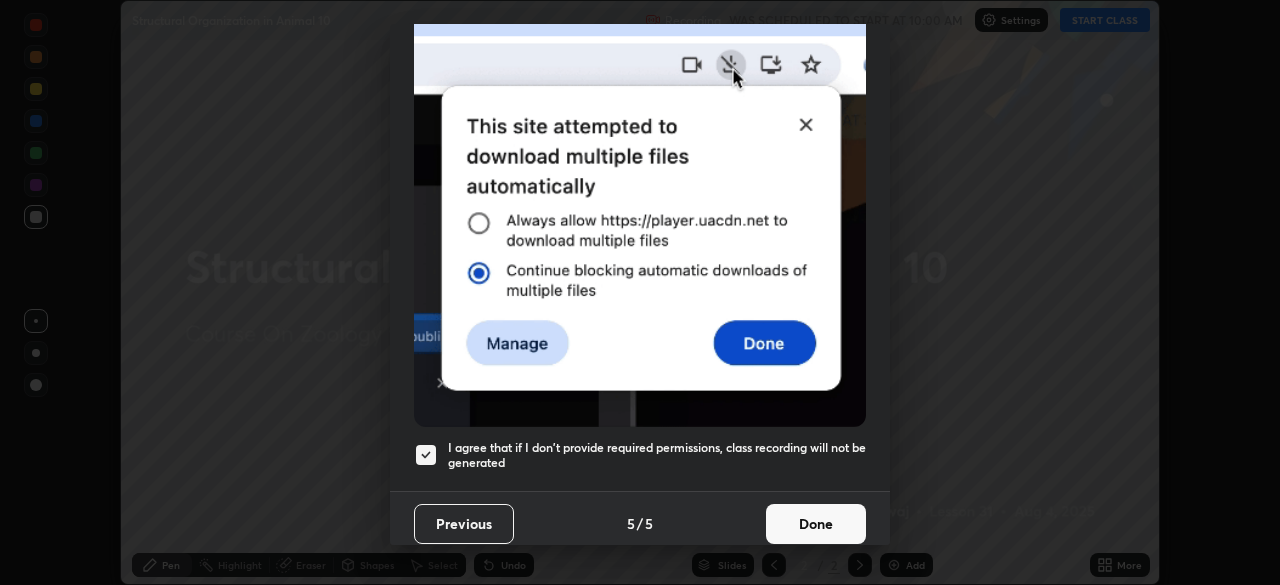 click on "Done" at bounding box center [816, 524] 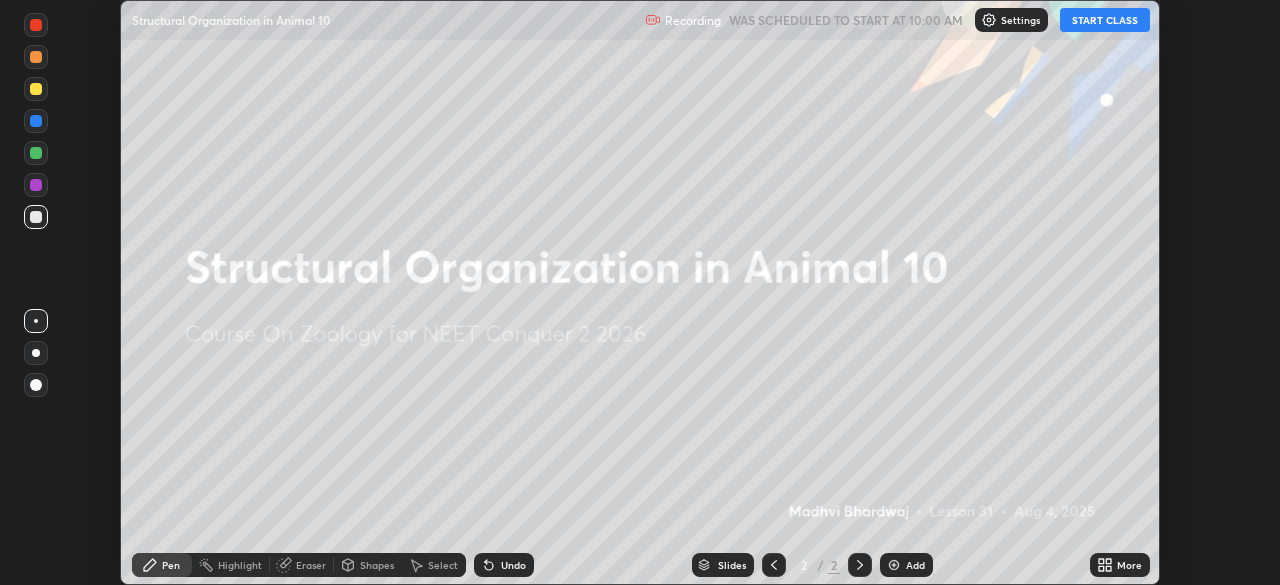 click on "START CLASS" at bounding box center (1105, 20) 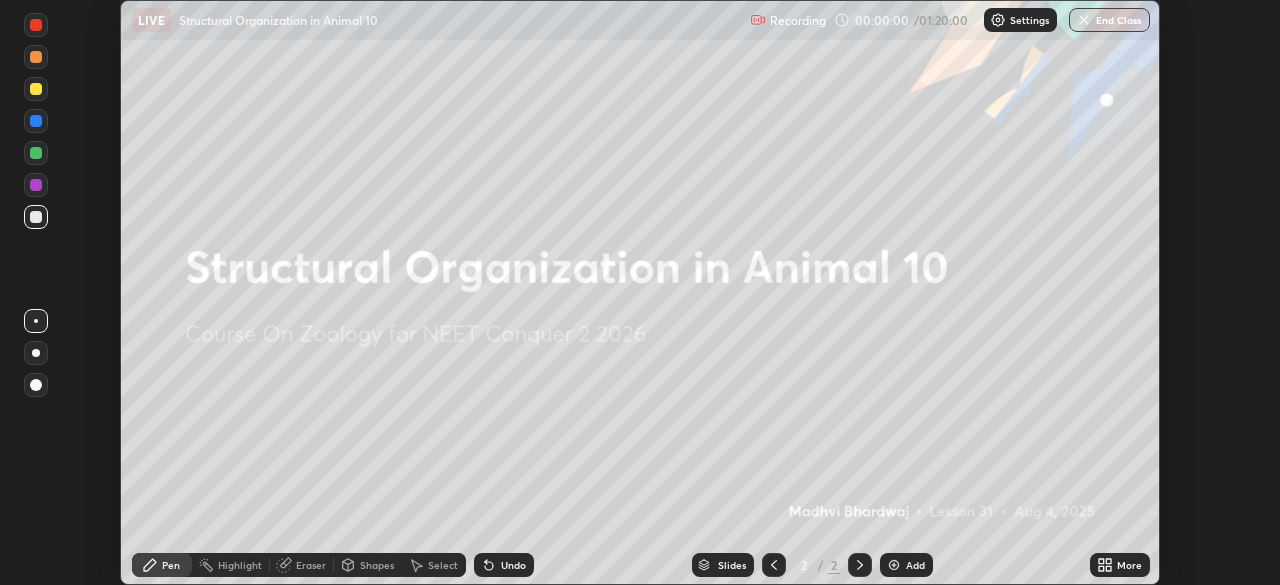 click on "More" at bounding box center [1129, 565] 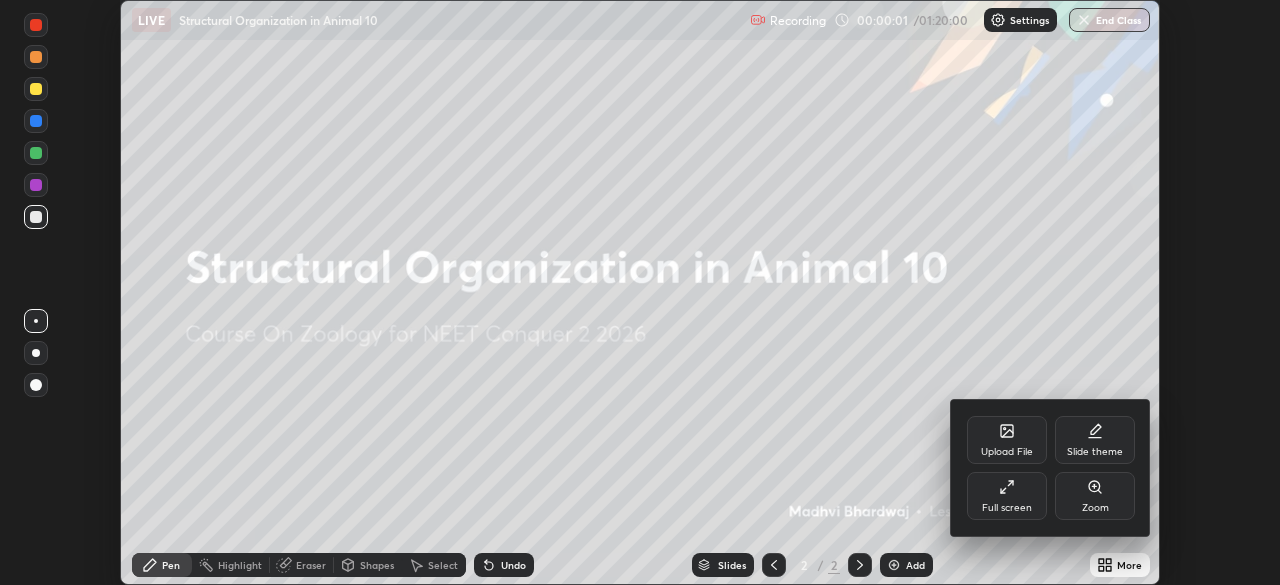 click 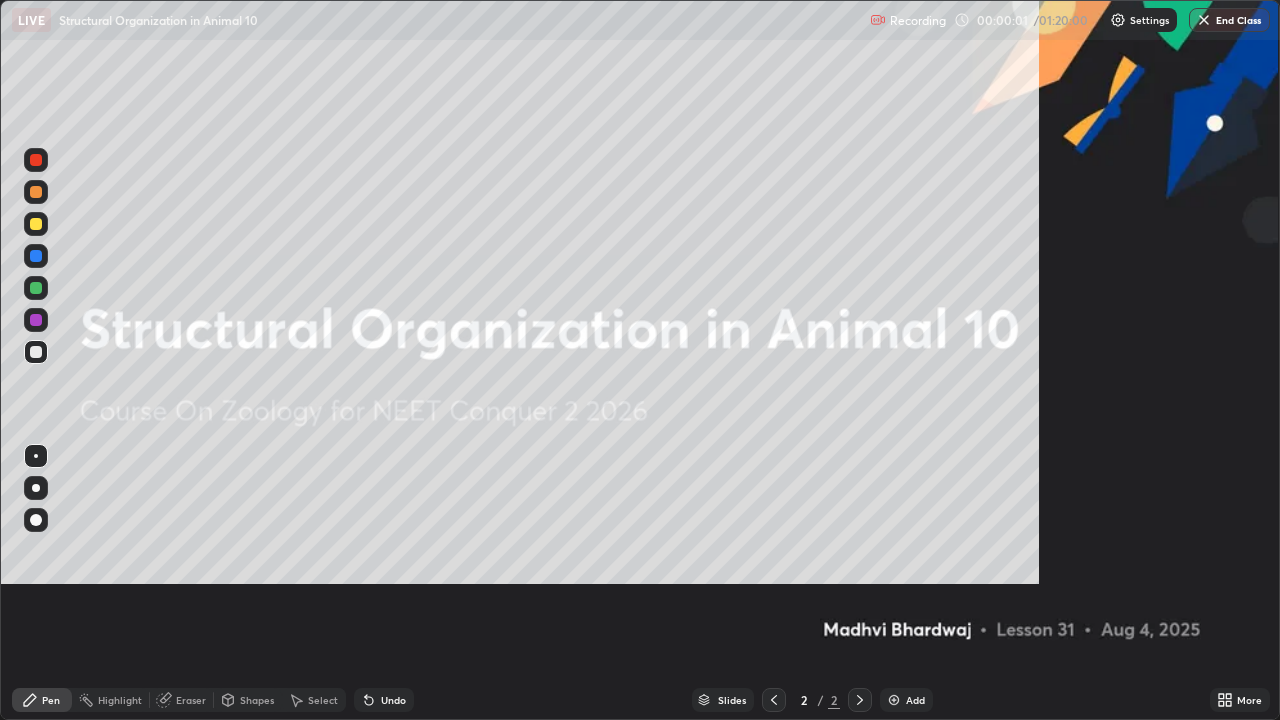 scroll, scrollTop: 99280, scrollLeft: 98720, axis: both 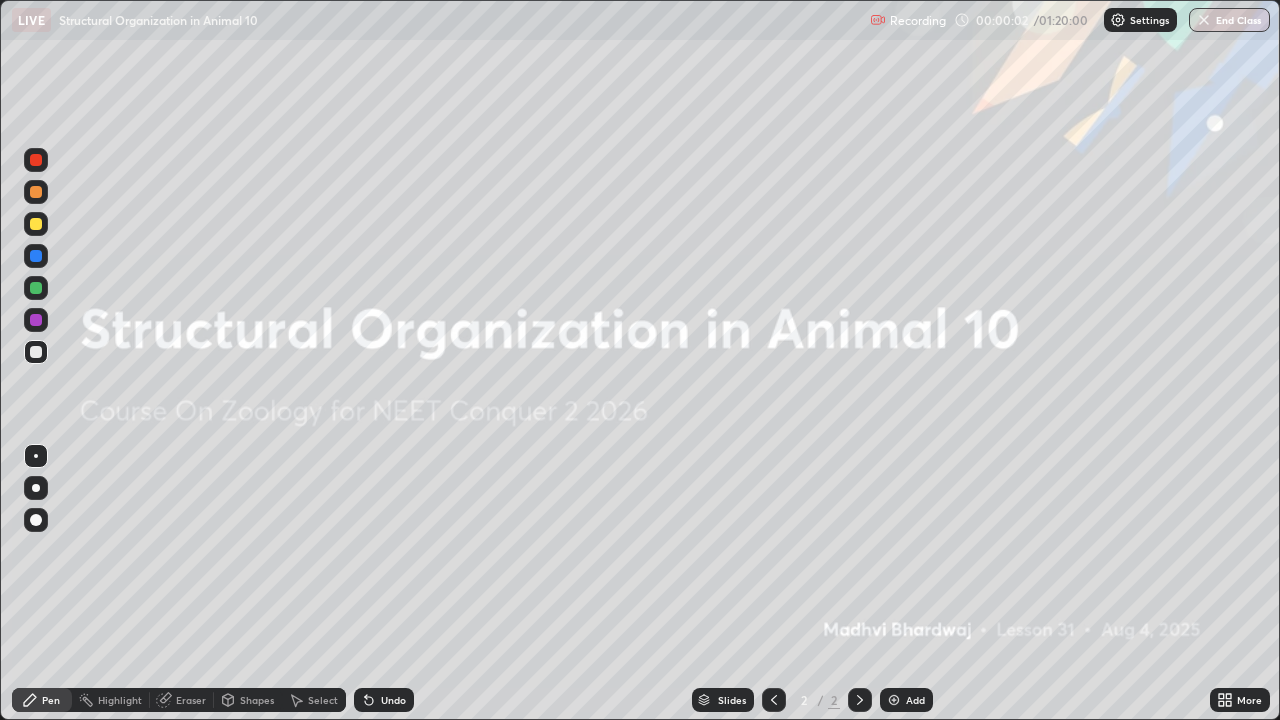 click on "Add" at bounding box center [906, 700] 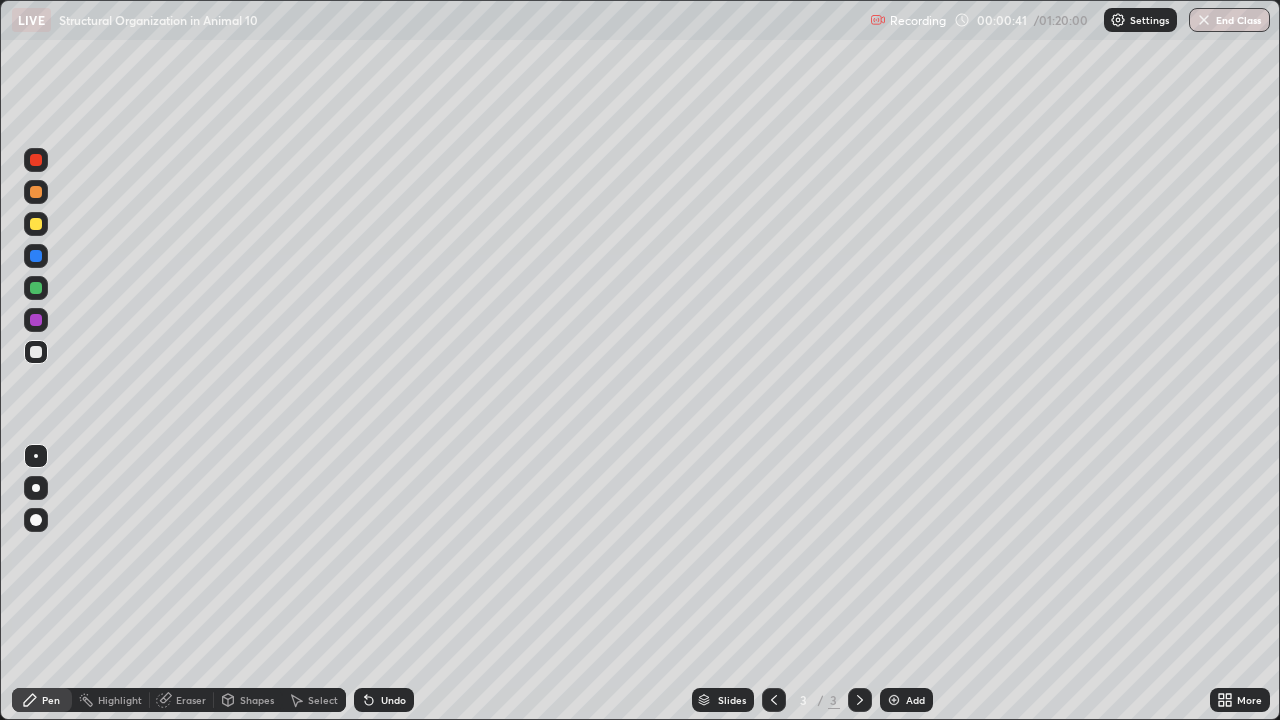 click at bounding box center [36, 224] 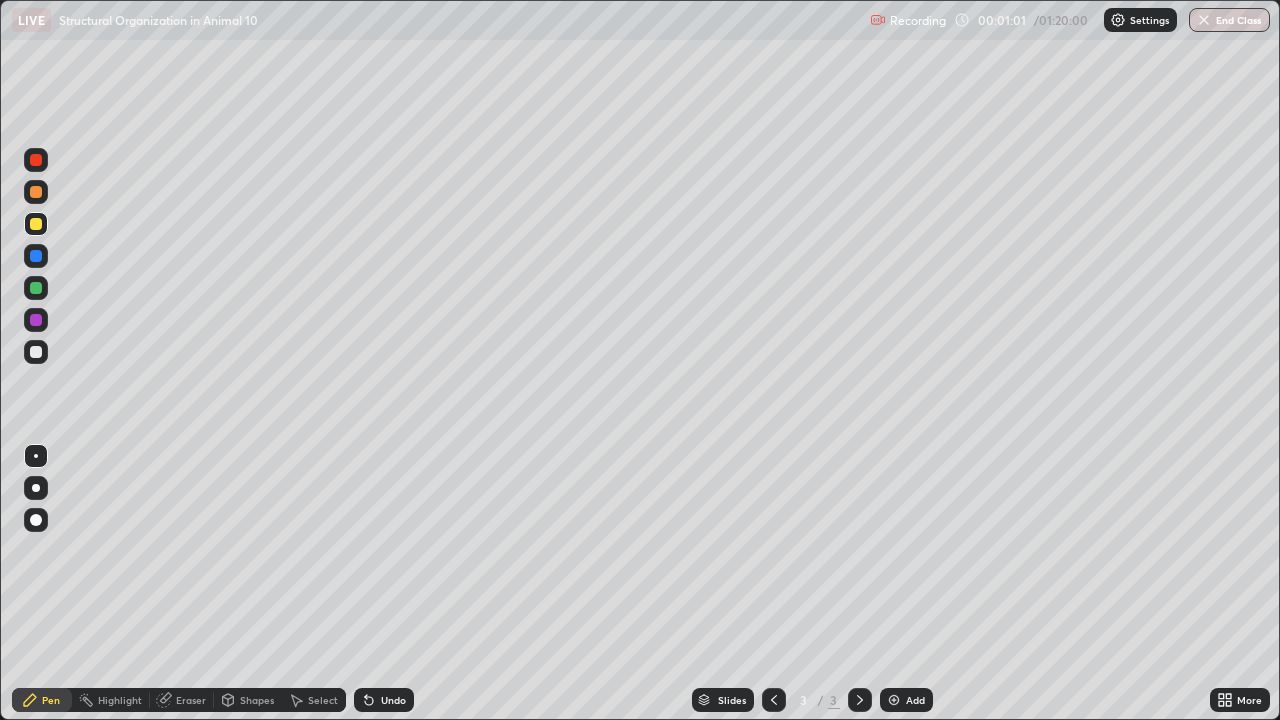 click at bounding box center [36, 352] 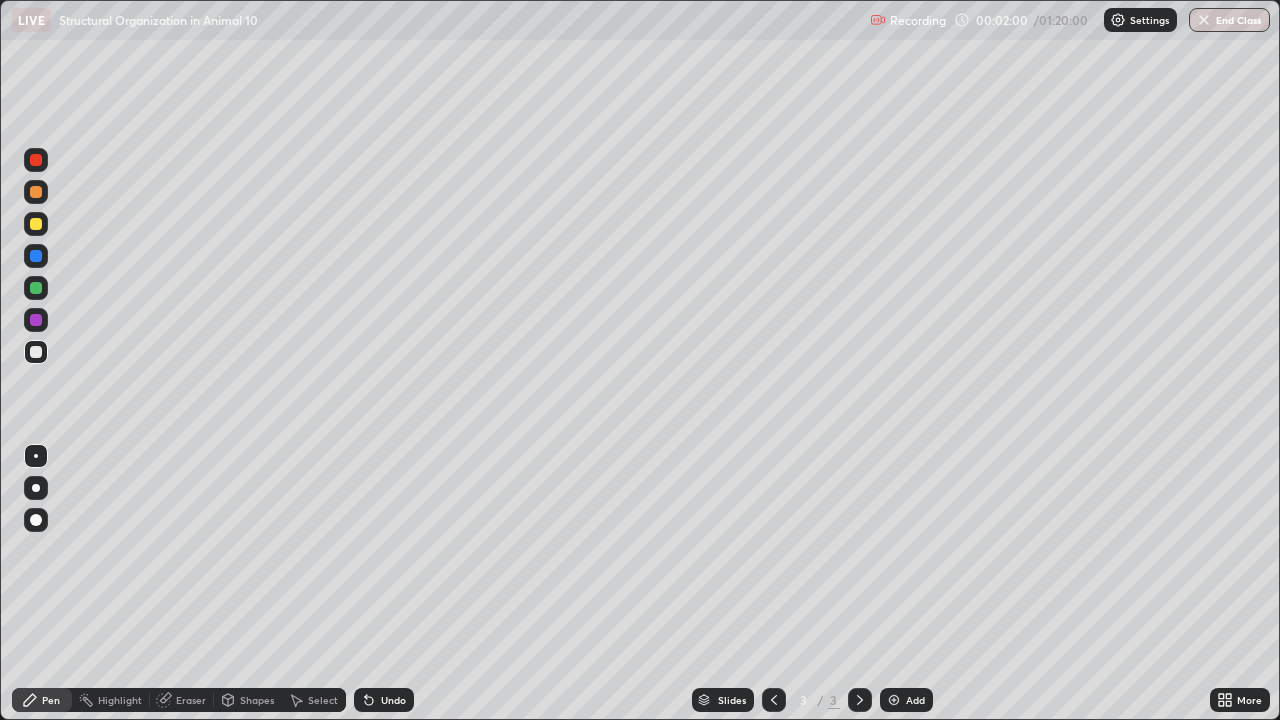 click 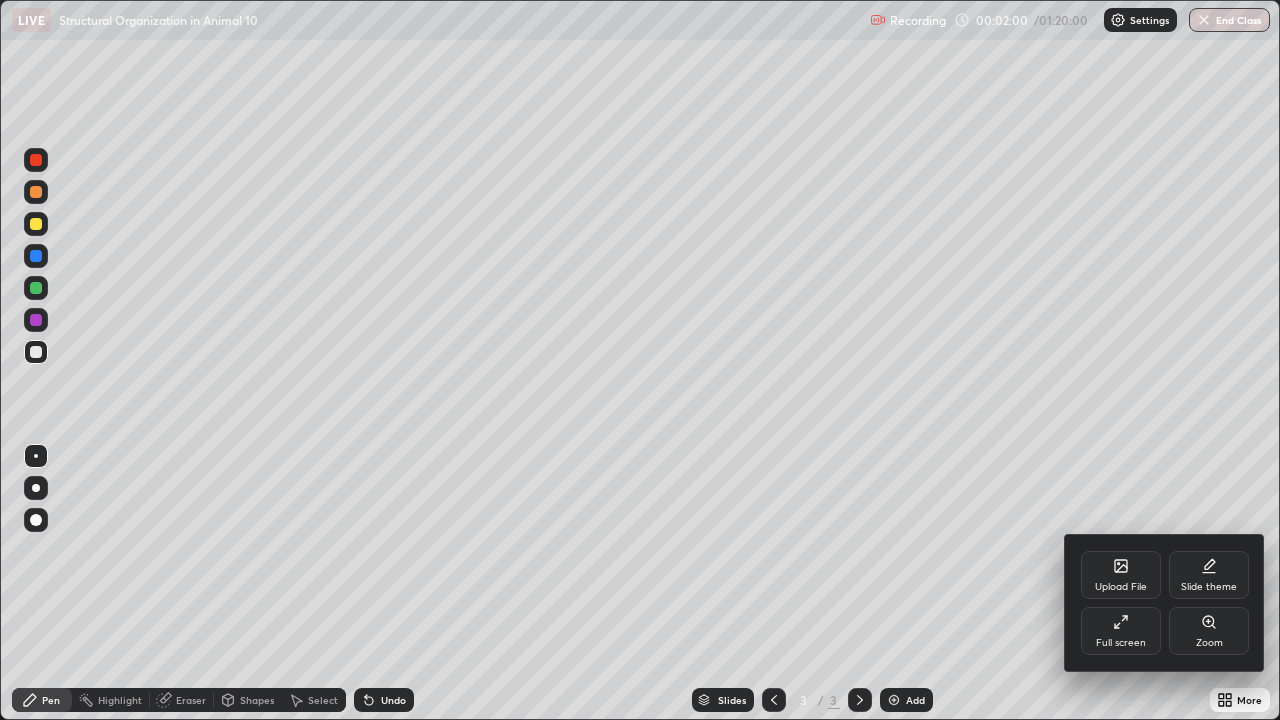click on "Full screen" at bounding box center [1121, 631] 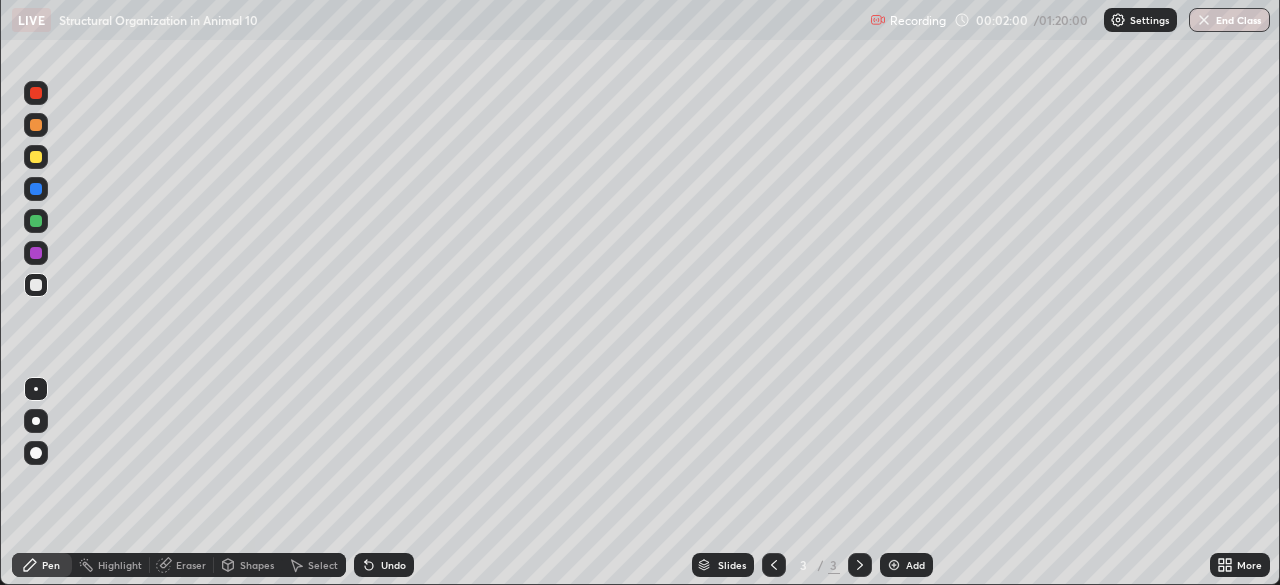 scroll, scrollTop: 585, scrollLeft: 1280, axis: both 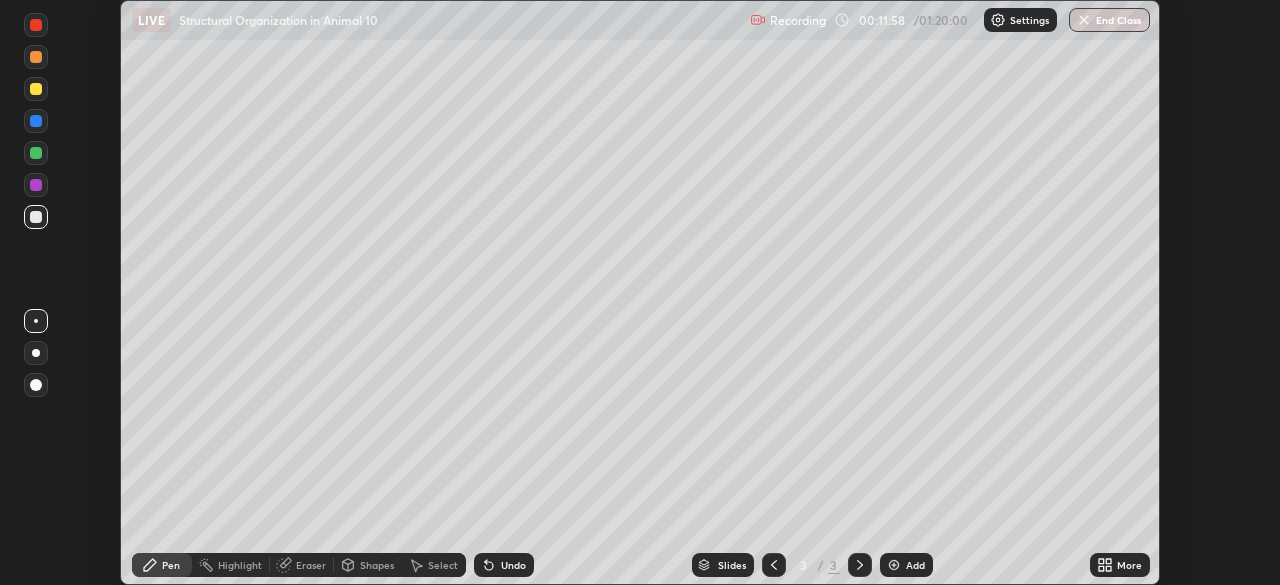 click 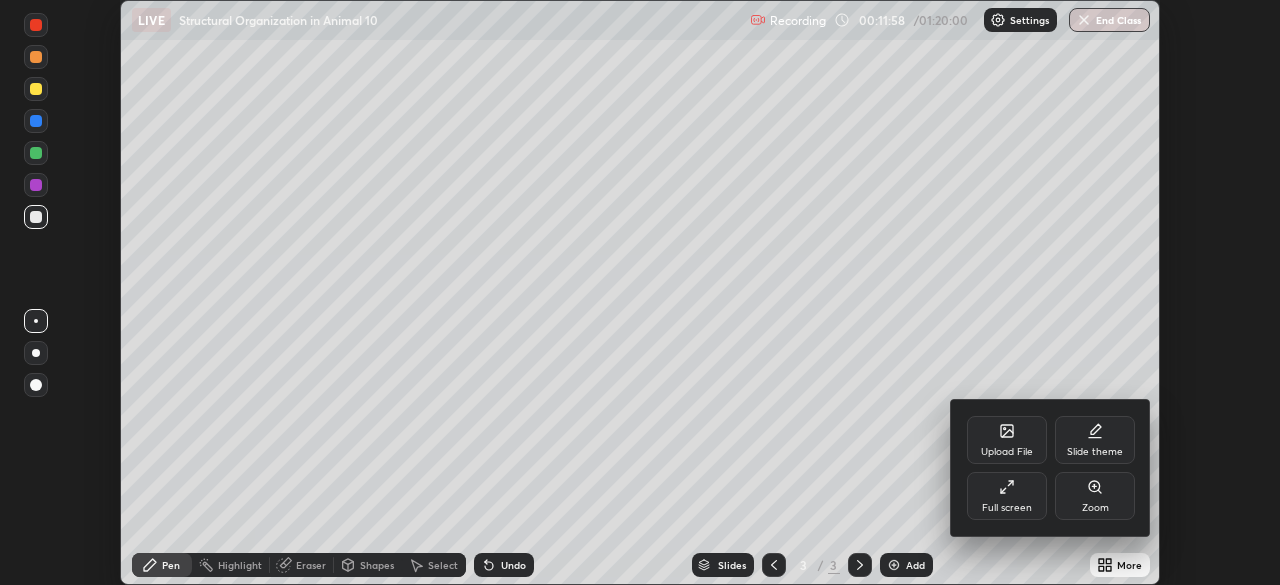 click 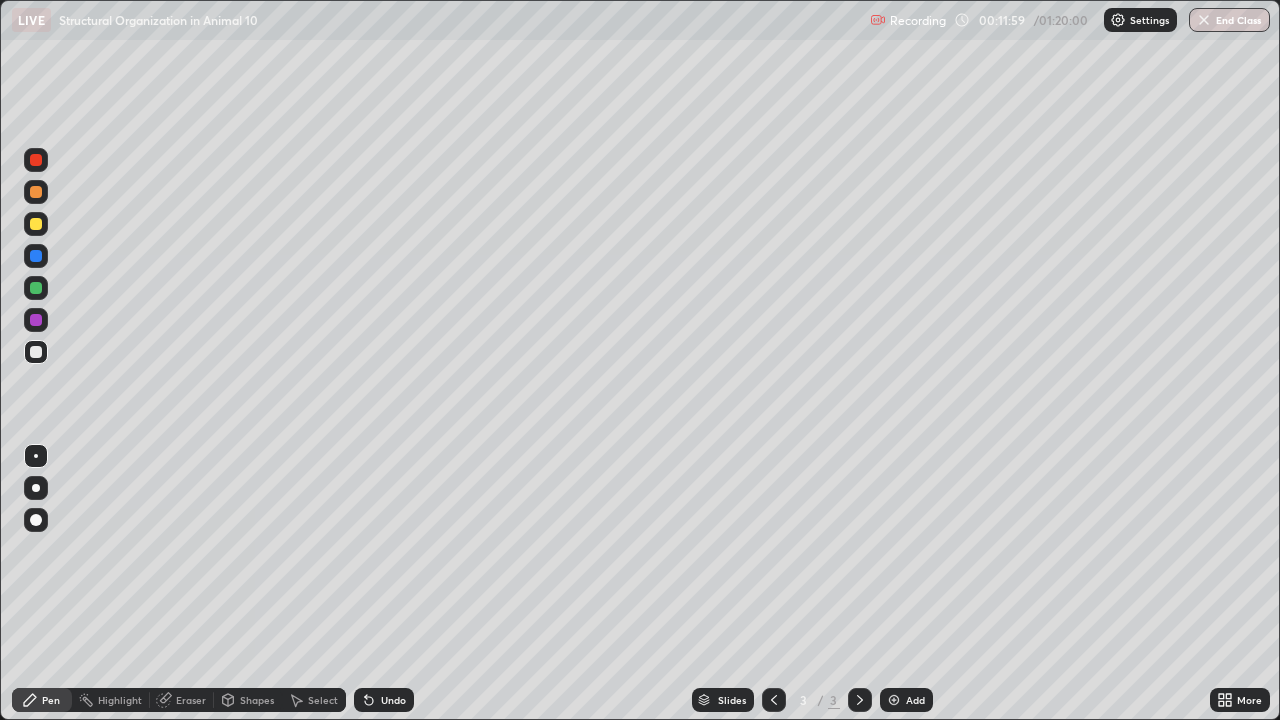 scroll, scrollTop: 99280, scrollLeft: 98720, axis: both 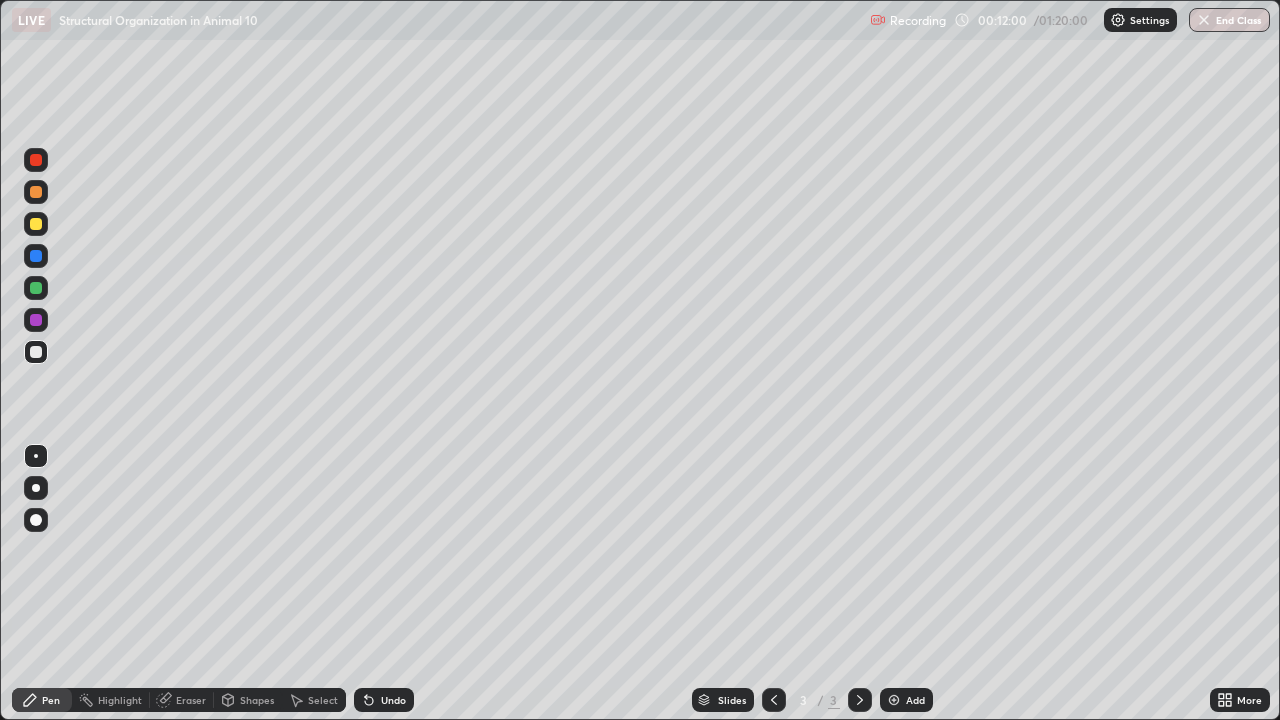 click at bounding box center (36, 224) 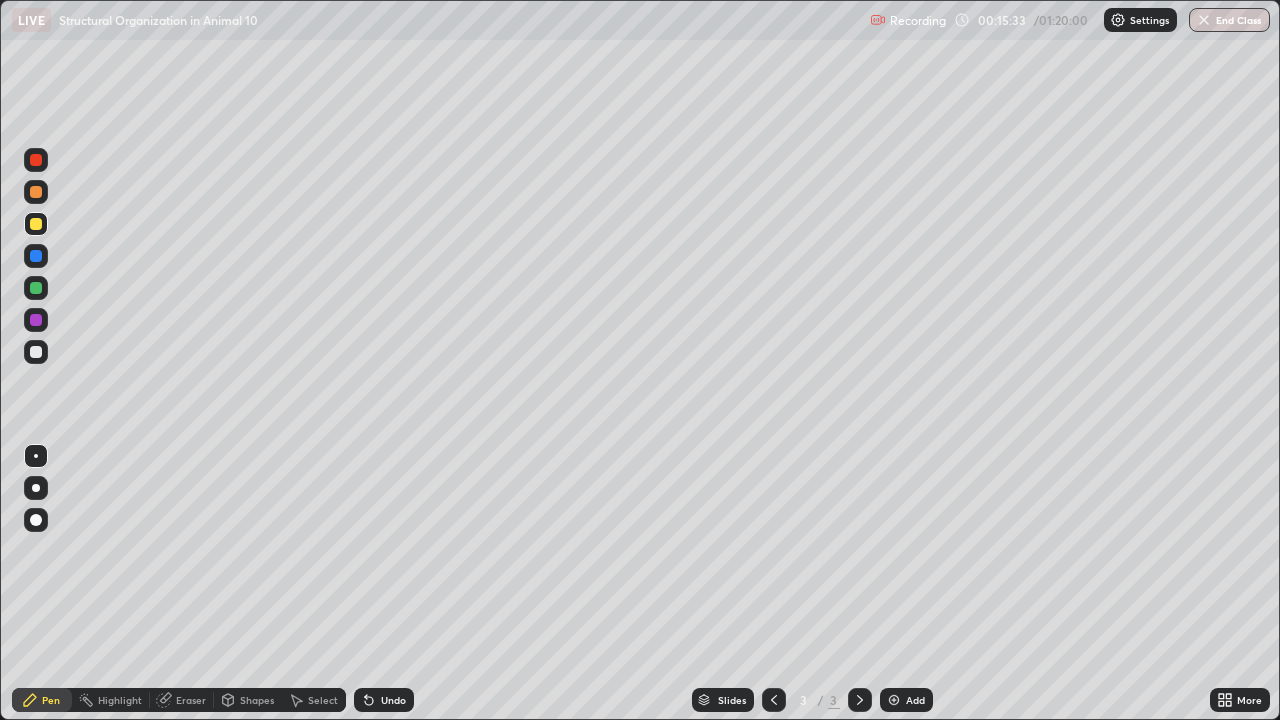 click at bounding box center (36, 352) 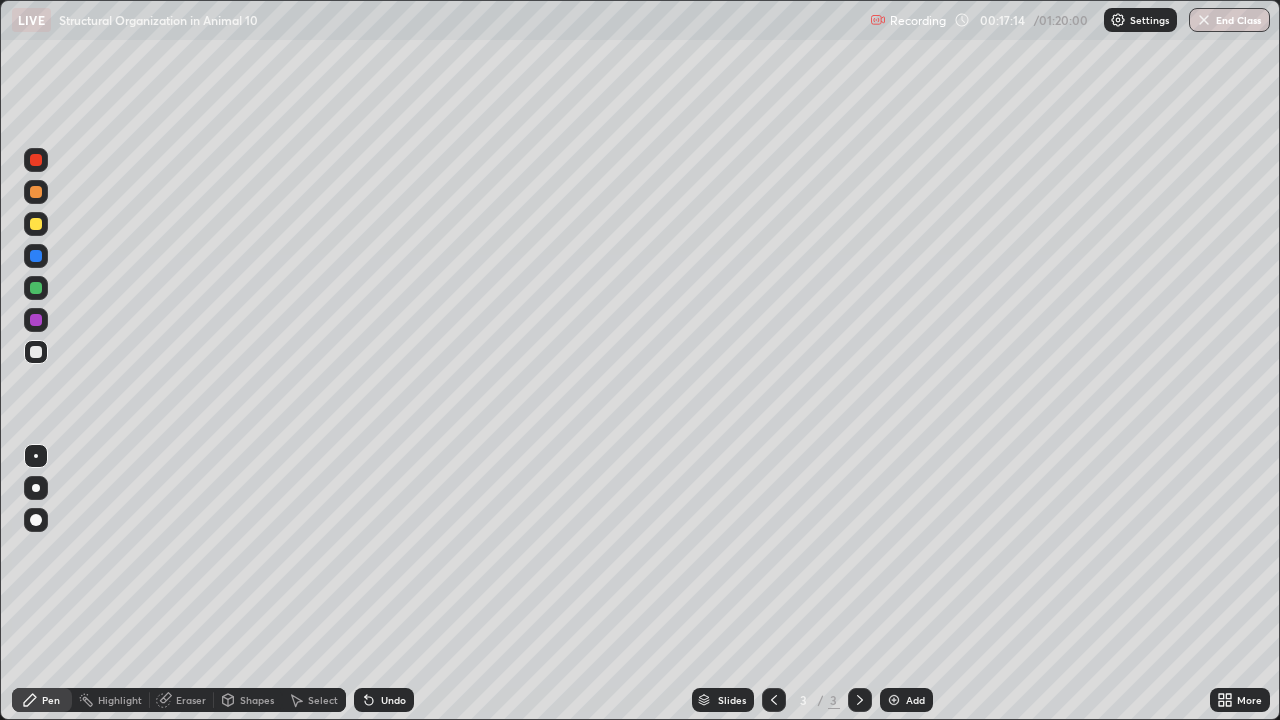 click on "Add" at bounding box center [915, 700] 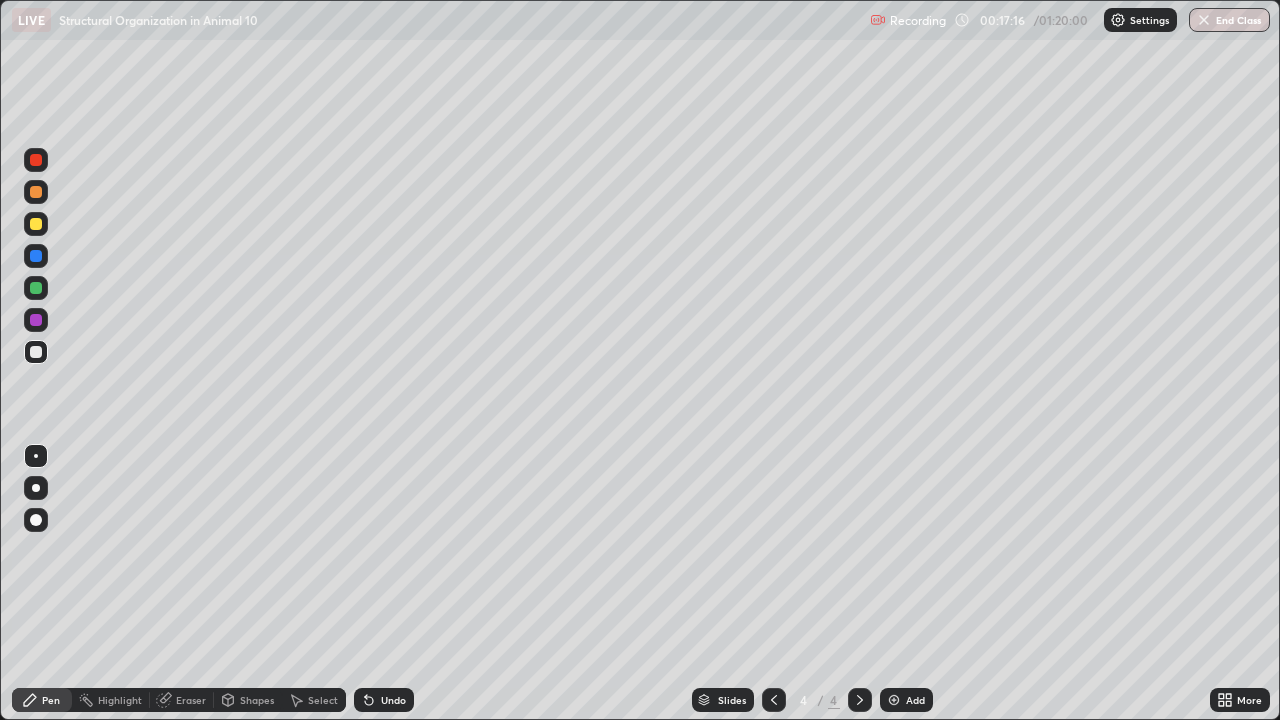 click at bounding box center [36, 224] 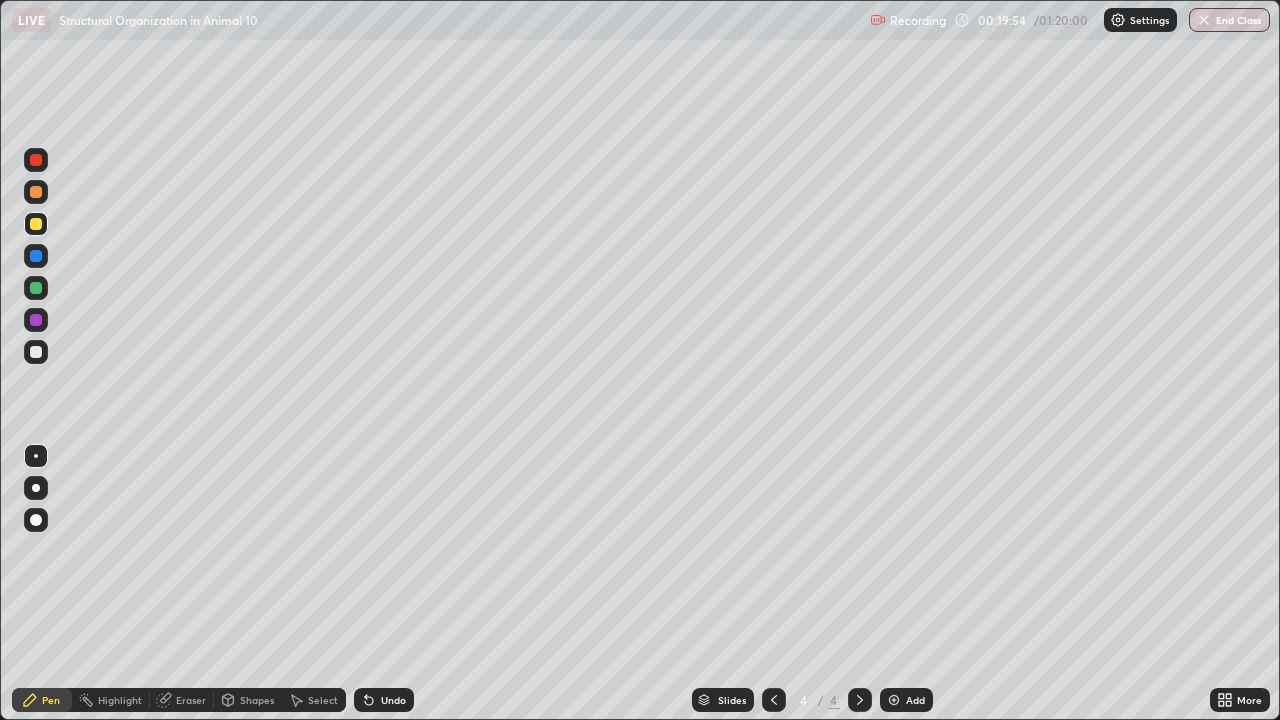 click on "Undo" at bounding box center [393, 700] 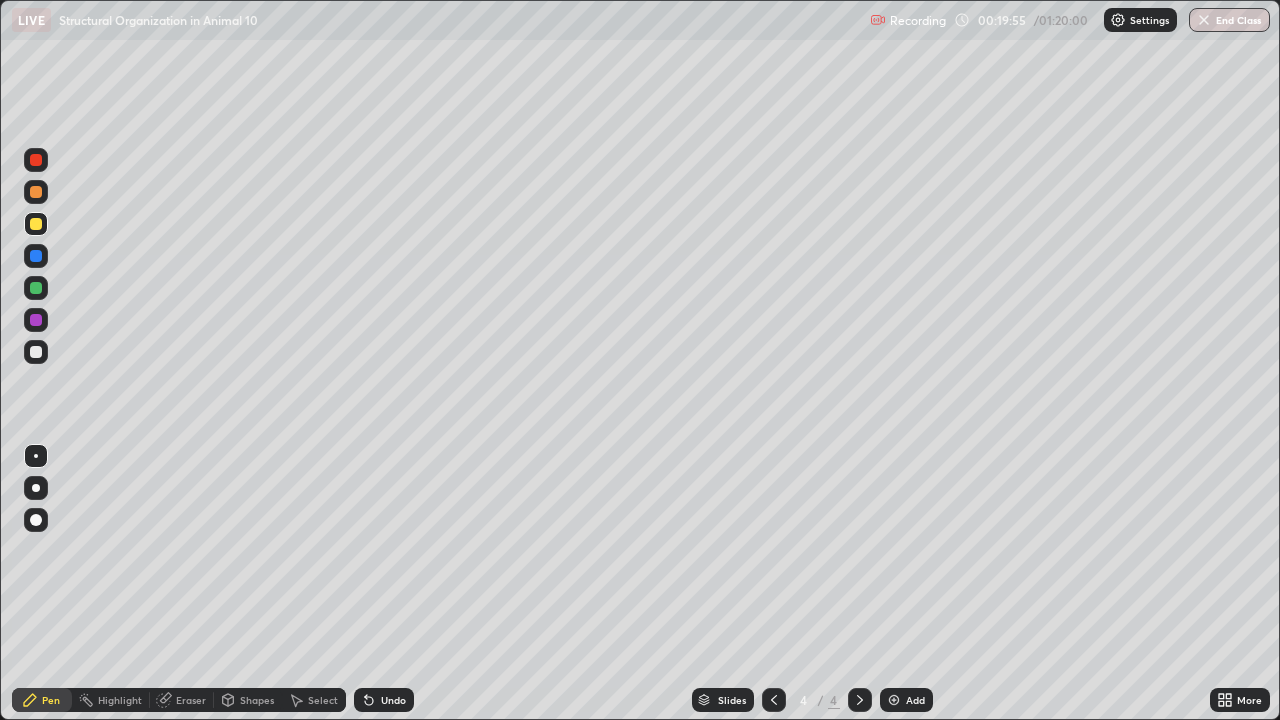 click on "Undo" at bounding box center [384, 700] 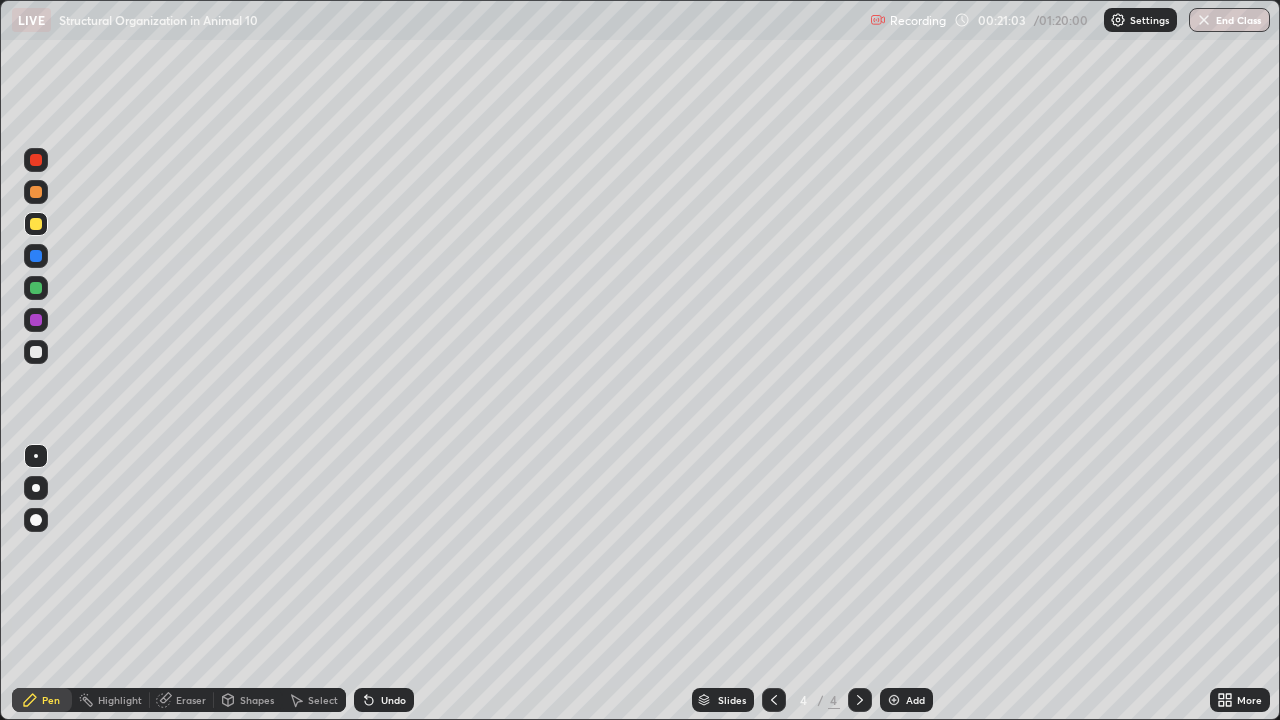 click on "Add" at bounding box center [915, 700] 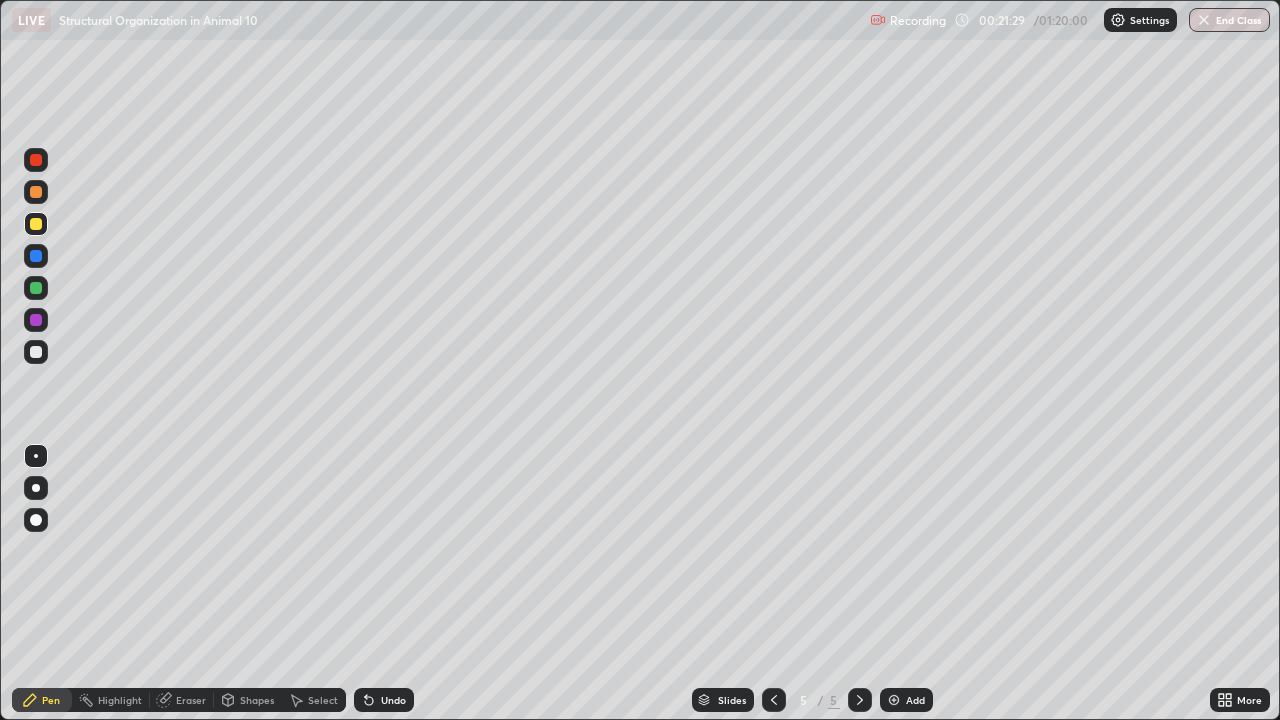 click at bounding box center [36, 352] 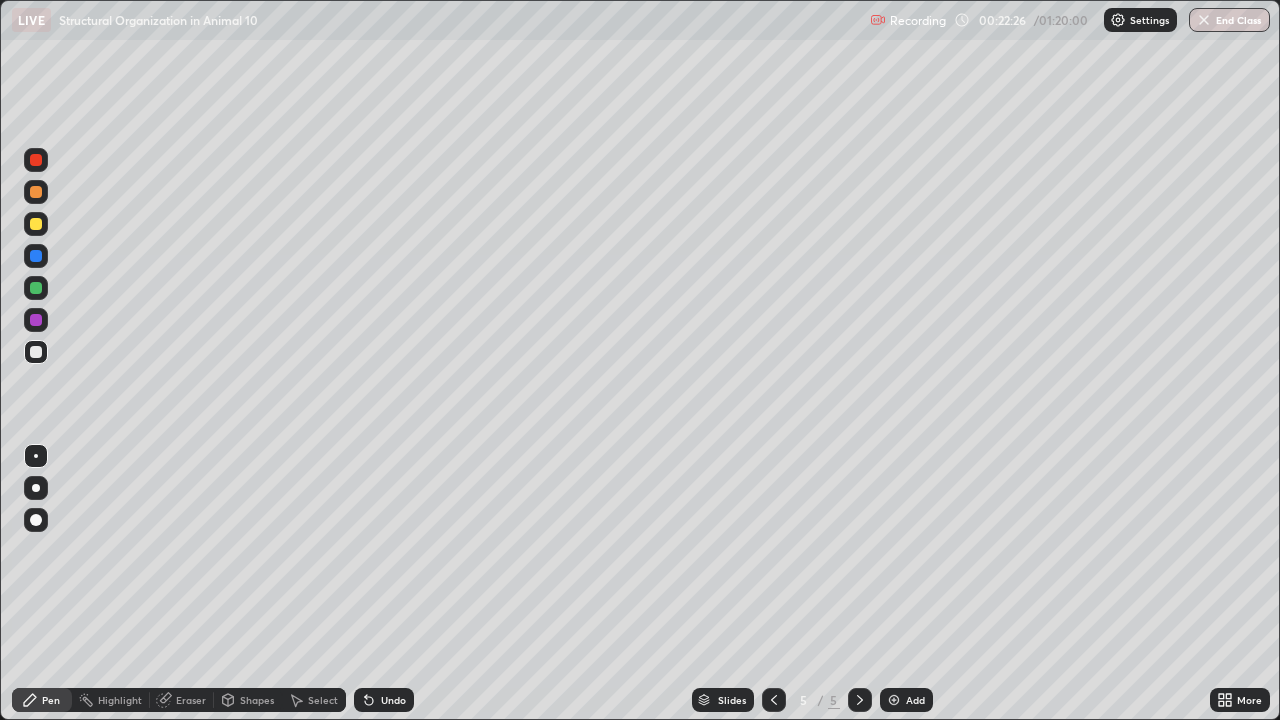 click on "Undo" at bounding box center [393, 700] 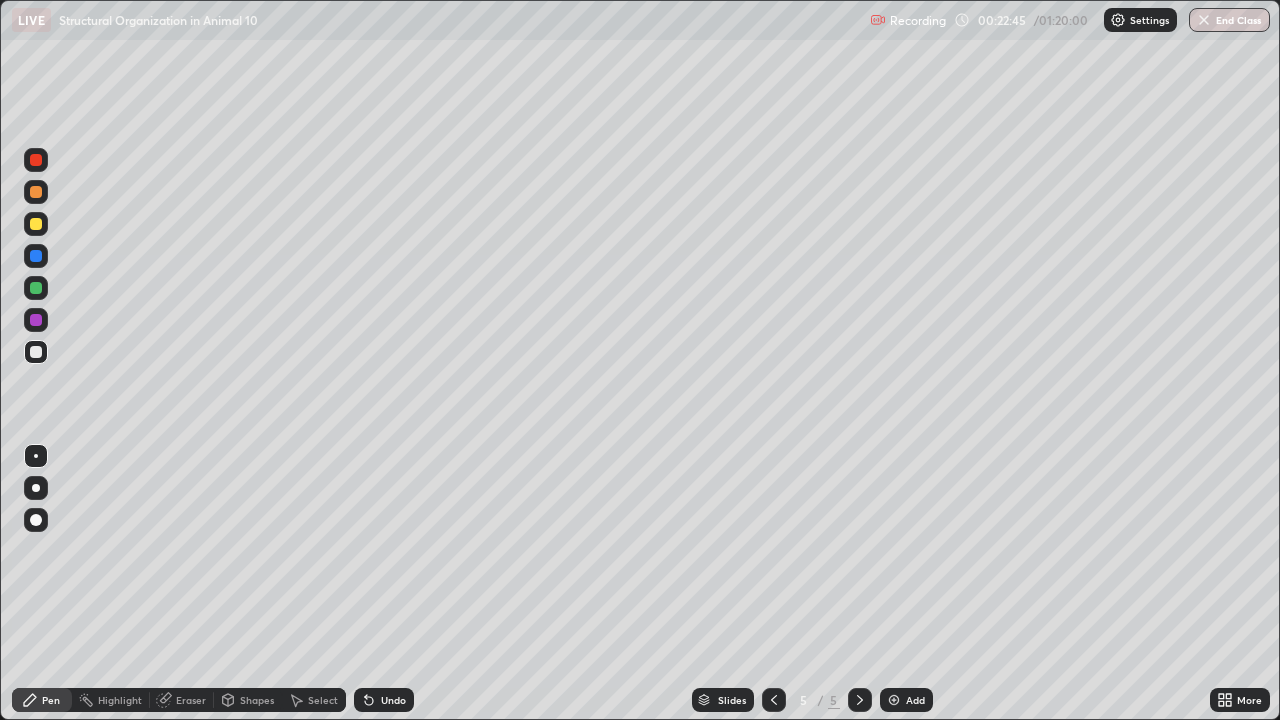 click on "Undo" at bounding box center [393, 700] 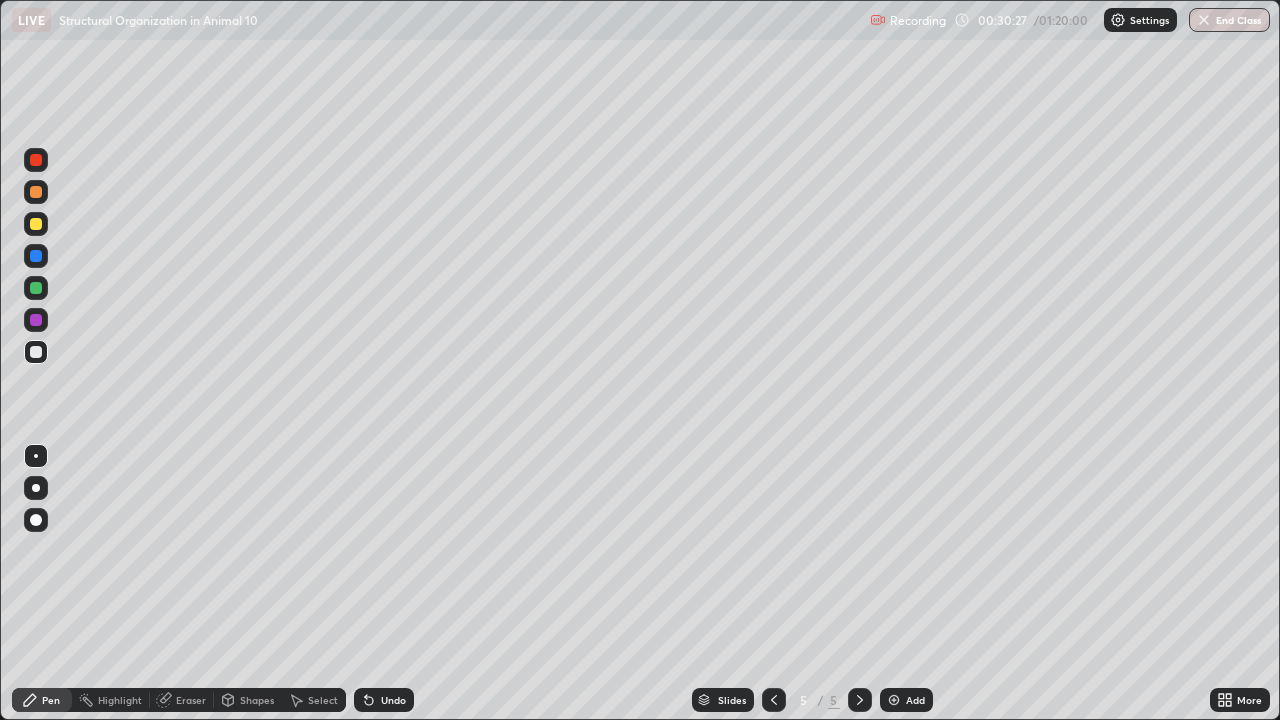 click on "Add" at bounding box center [906, 700] 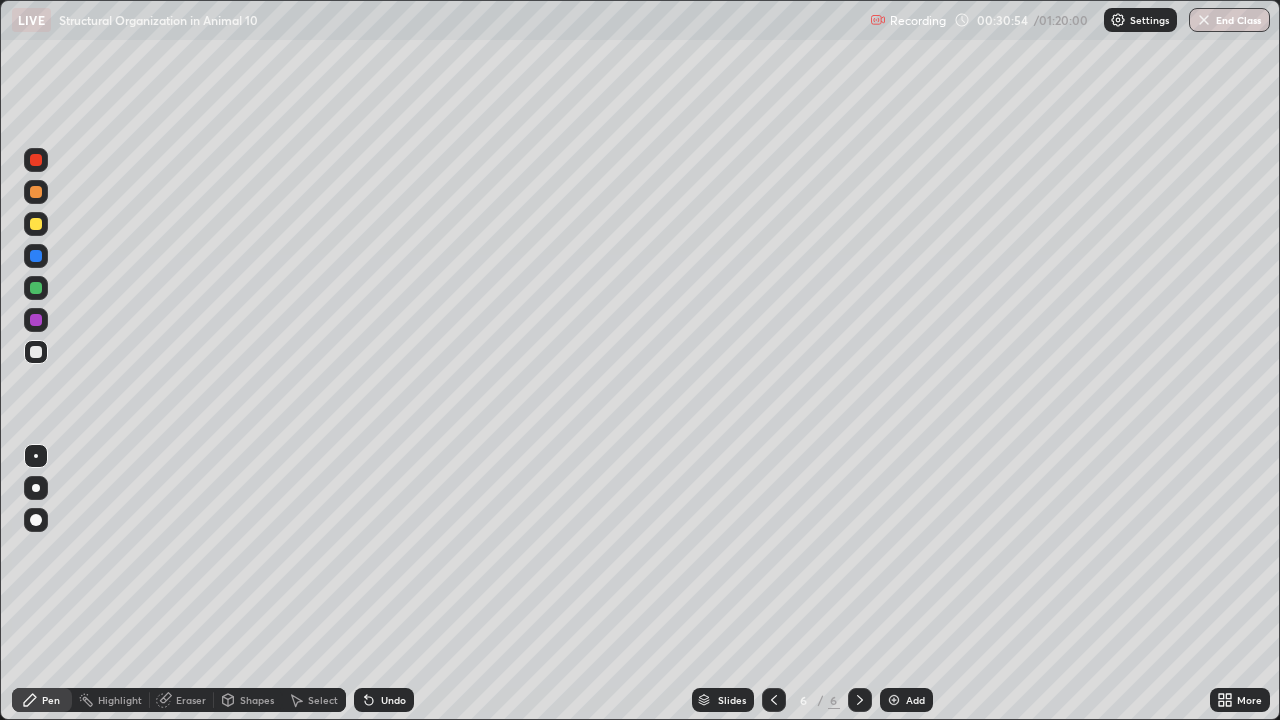 click on "Undo" at bounding box center (393, 700) 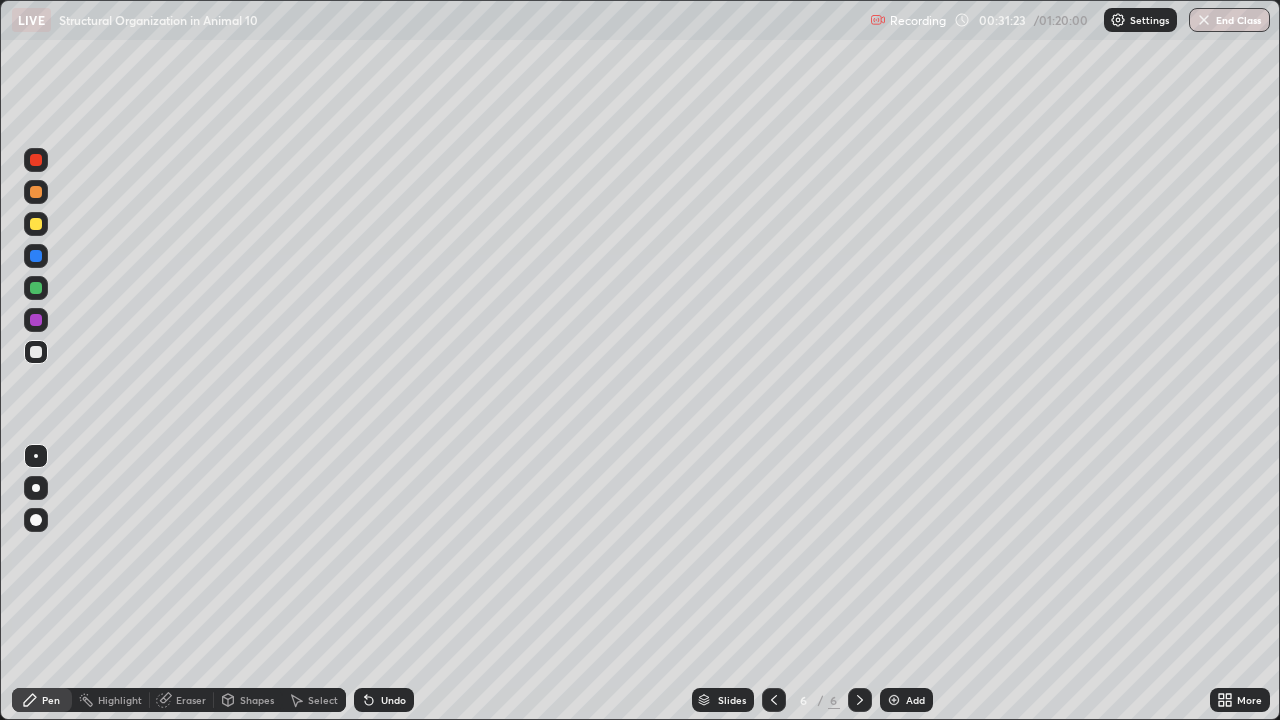 click on "Undo" at bounding box center [393, 700] 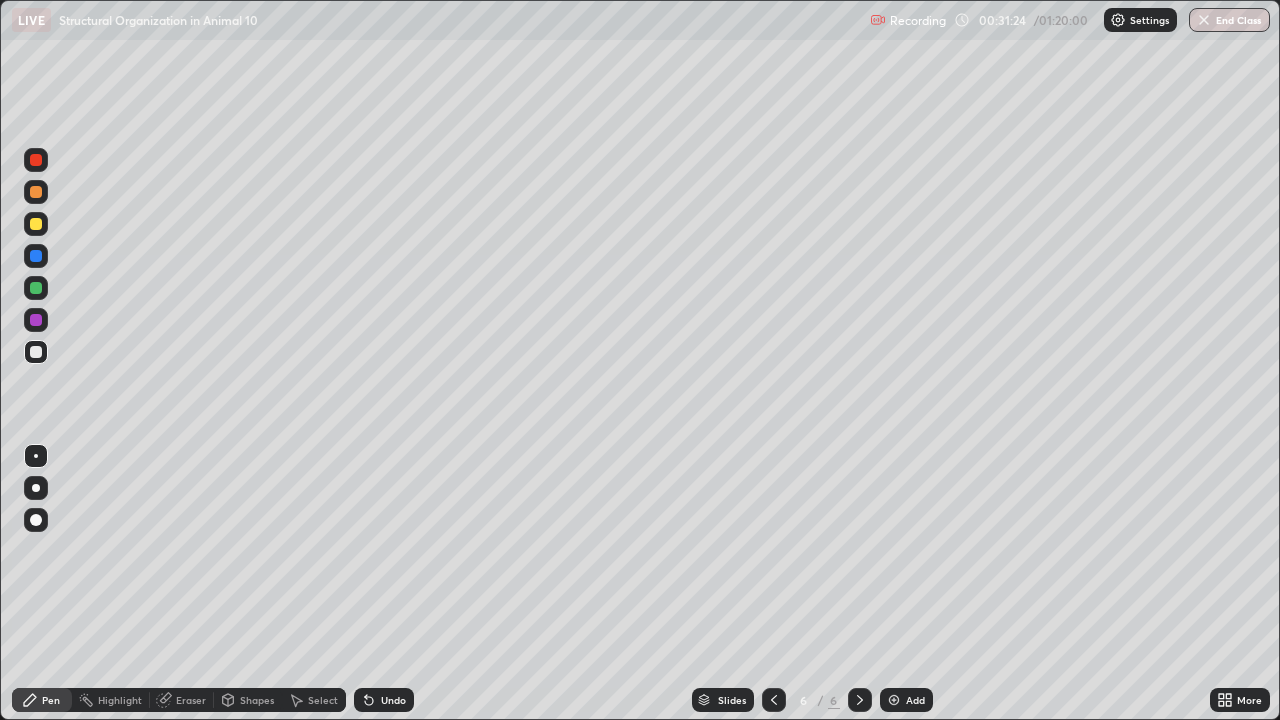 click on "Undo" at bounding box center [384, 700] 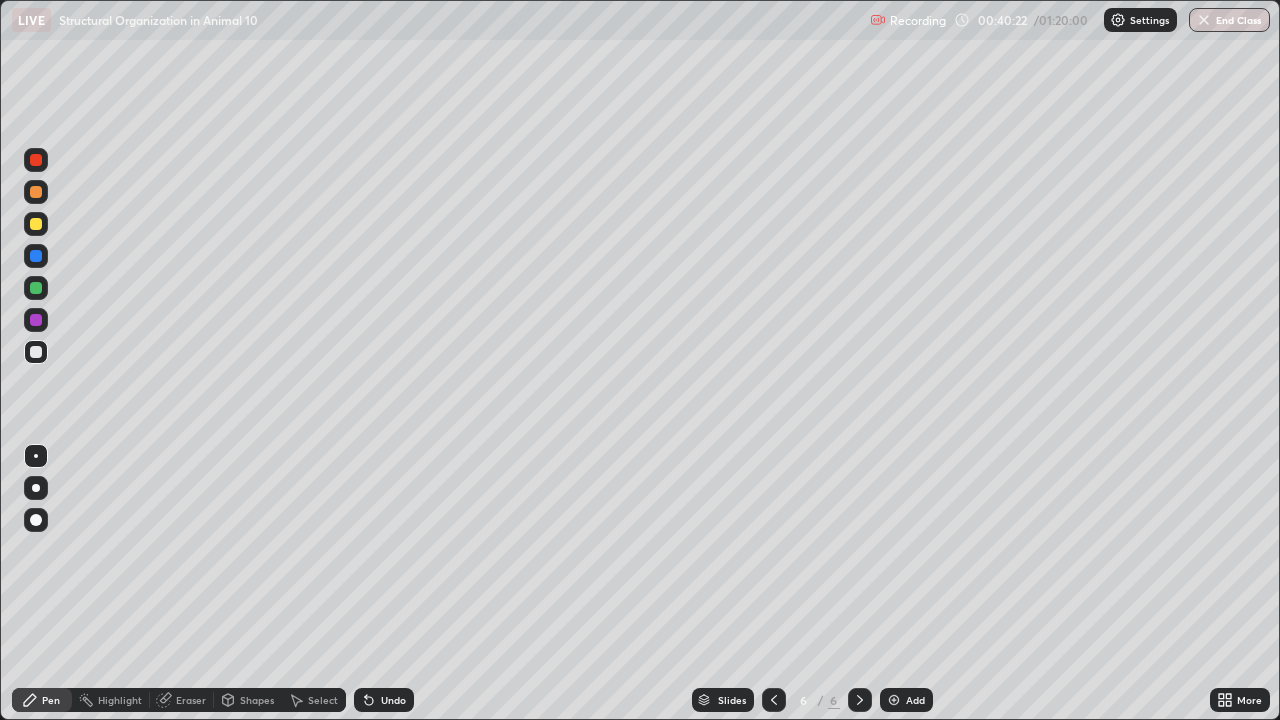 click on "Add" at bounding box center (906, 700) 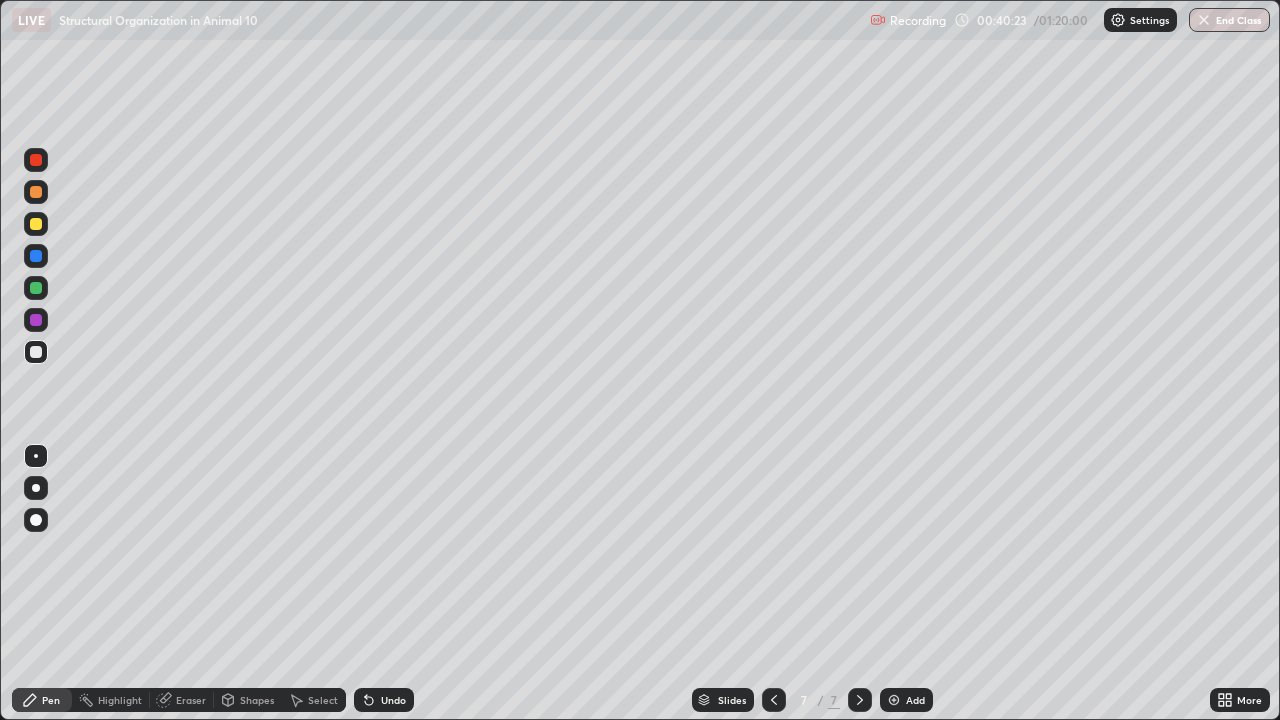 click at bounding box center (36, 224) 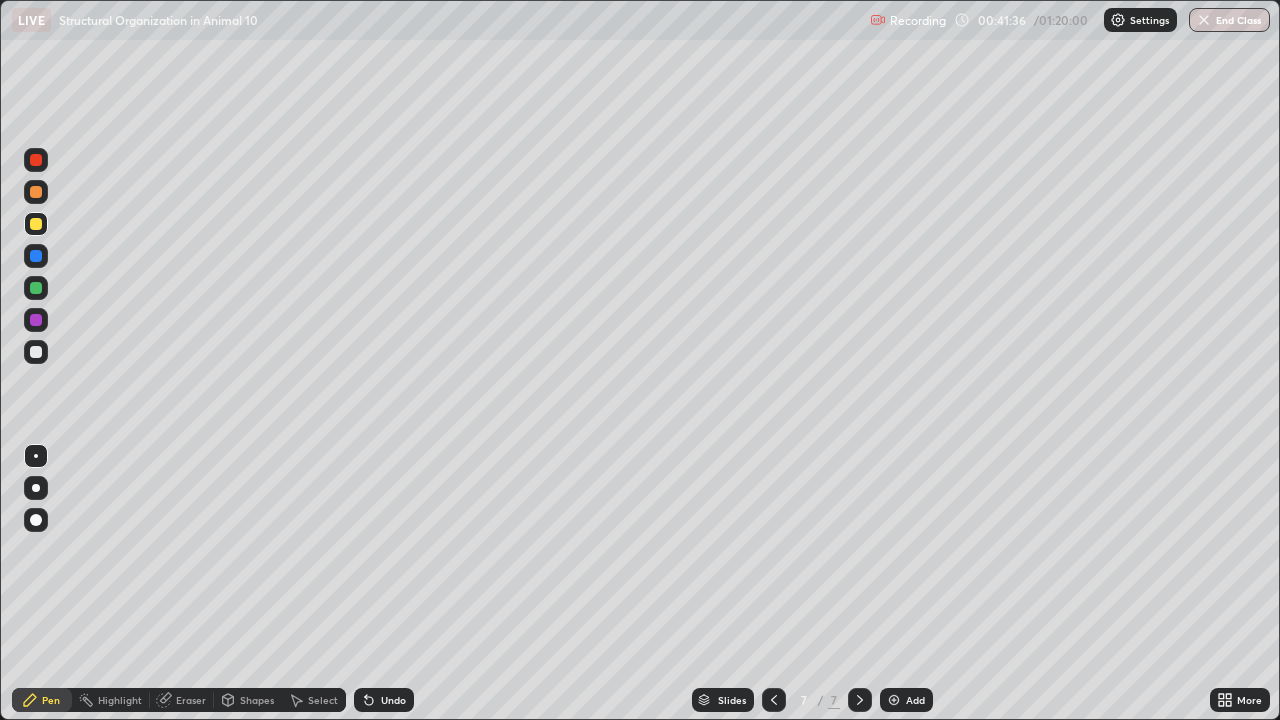 click at bounding box center [36, 288] 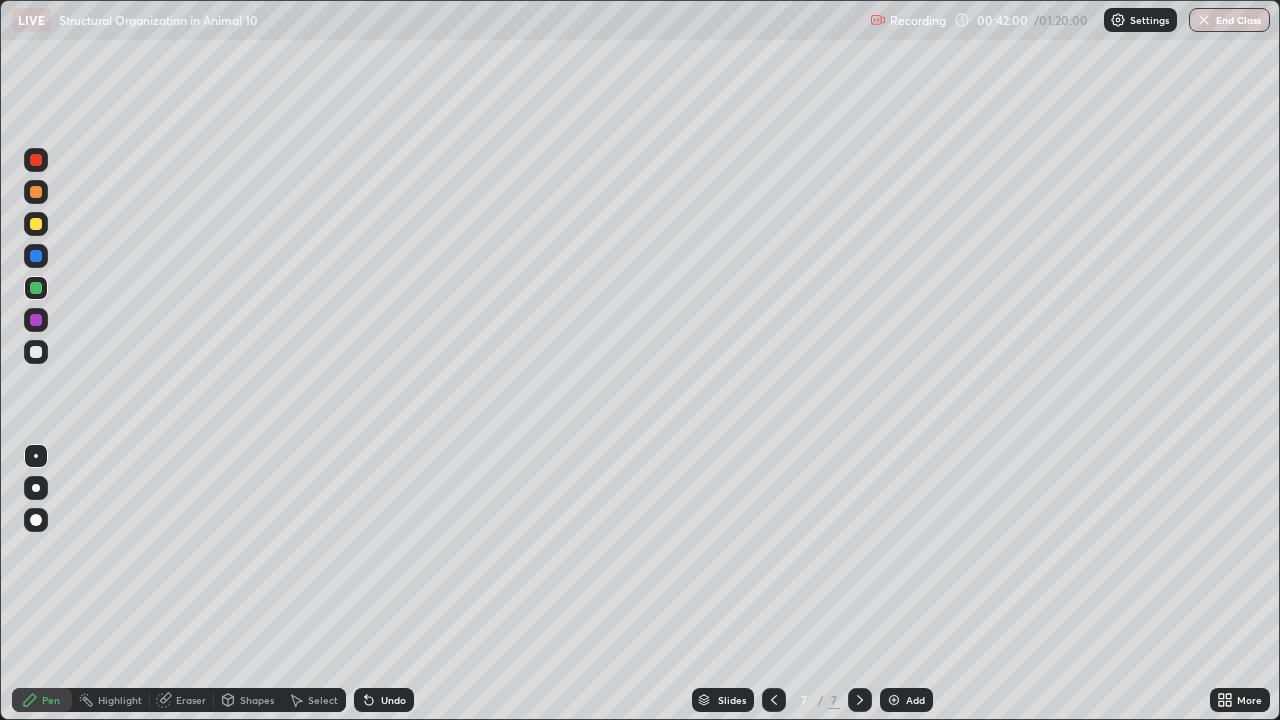 click at bounding box center [36, 224] 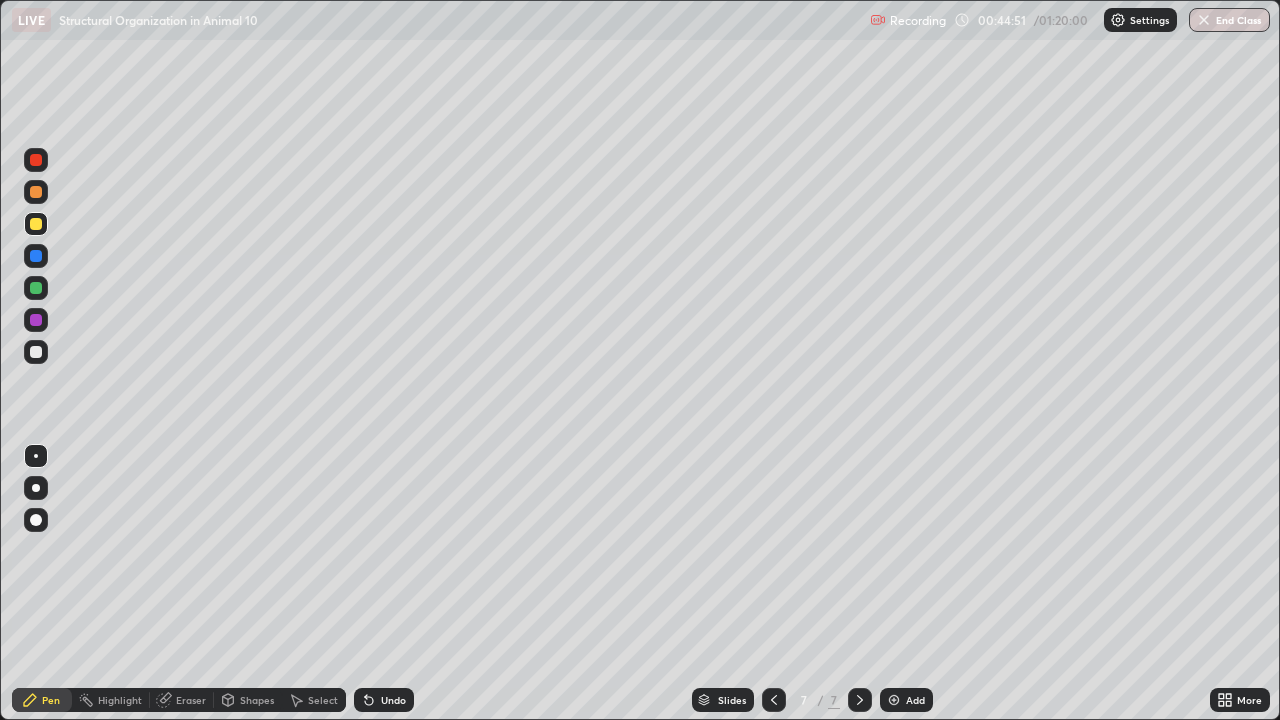 click at bounding box center [36, 352] 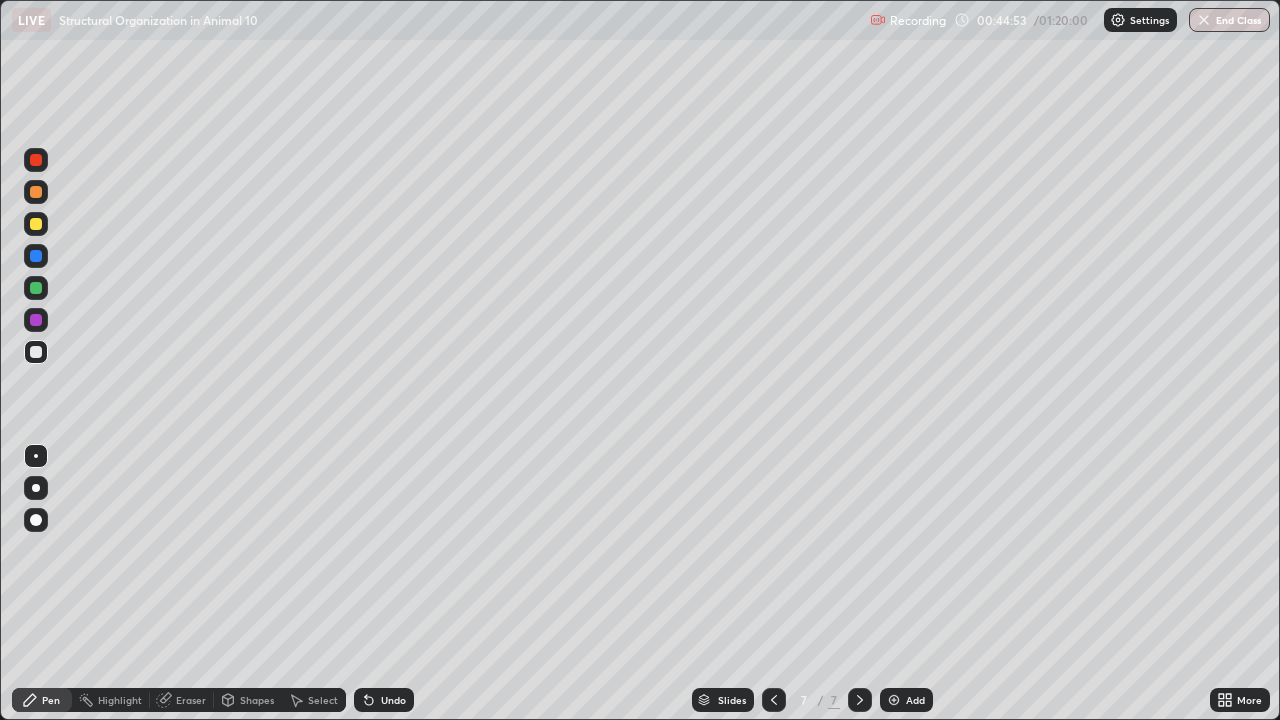 click on "Add" at bounding box center [915, 700] 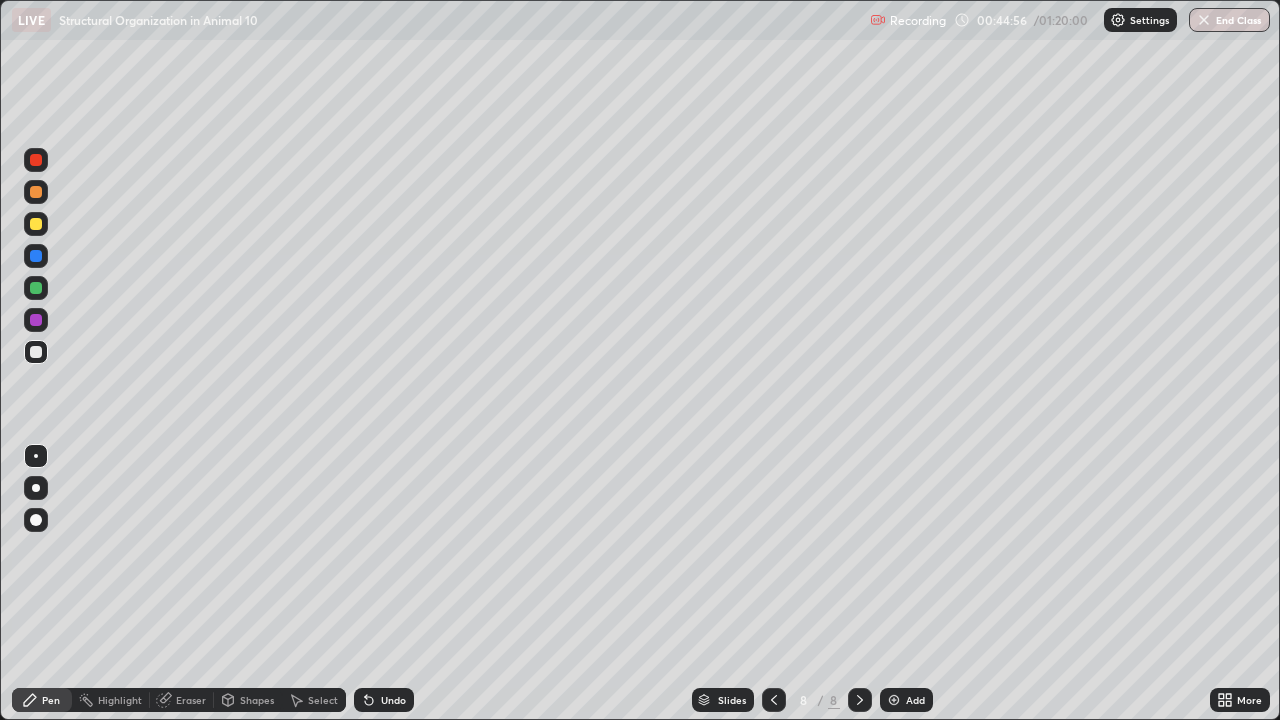 click at bounding box center [36, 224] 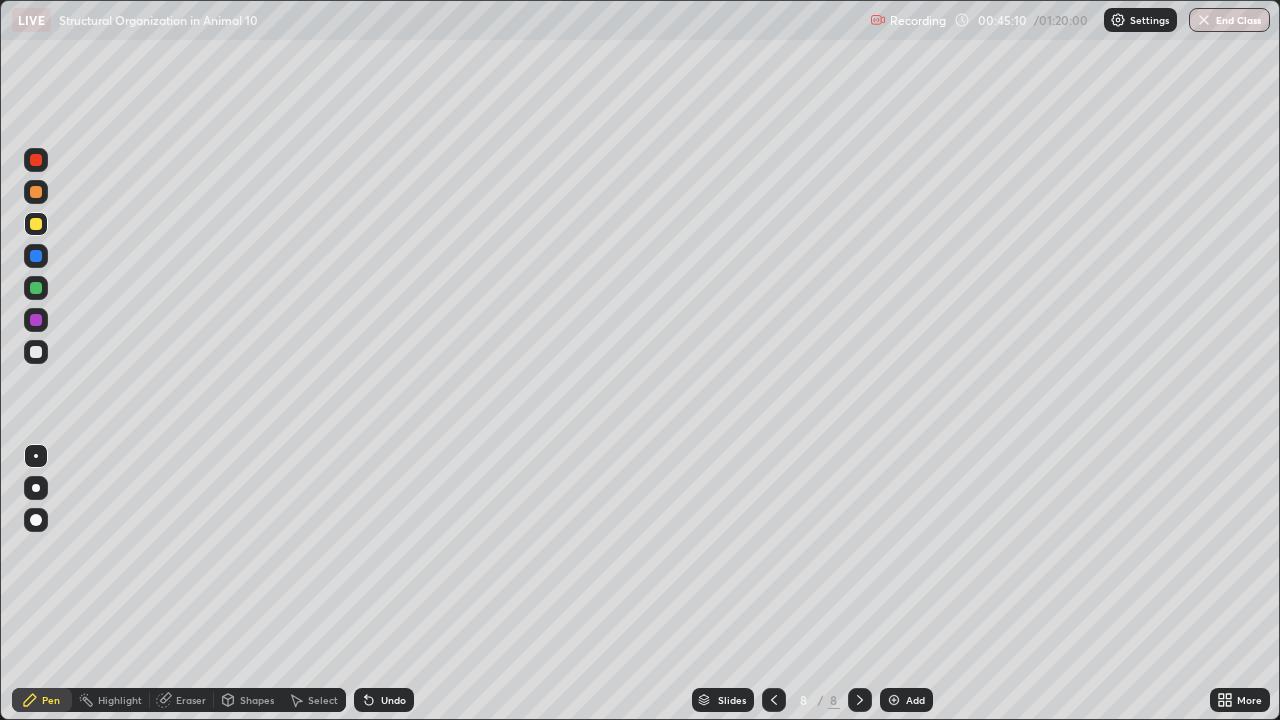 click at bounding box center (36, 352) 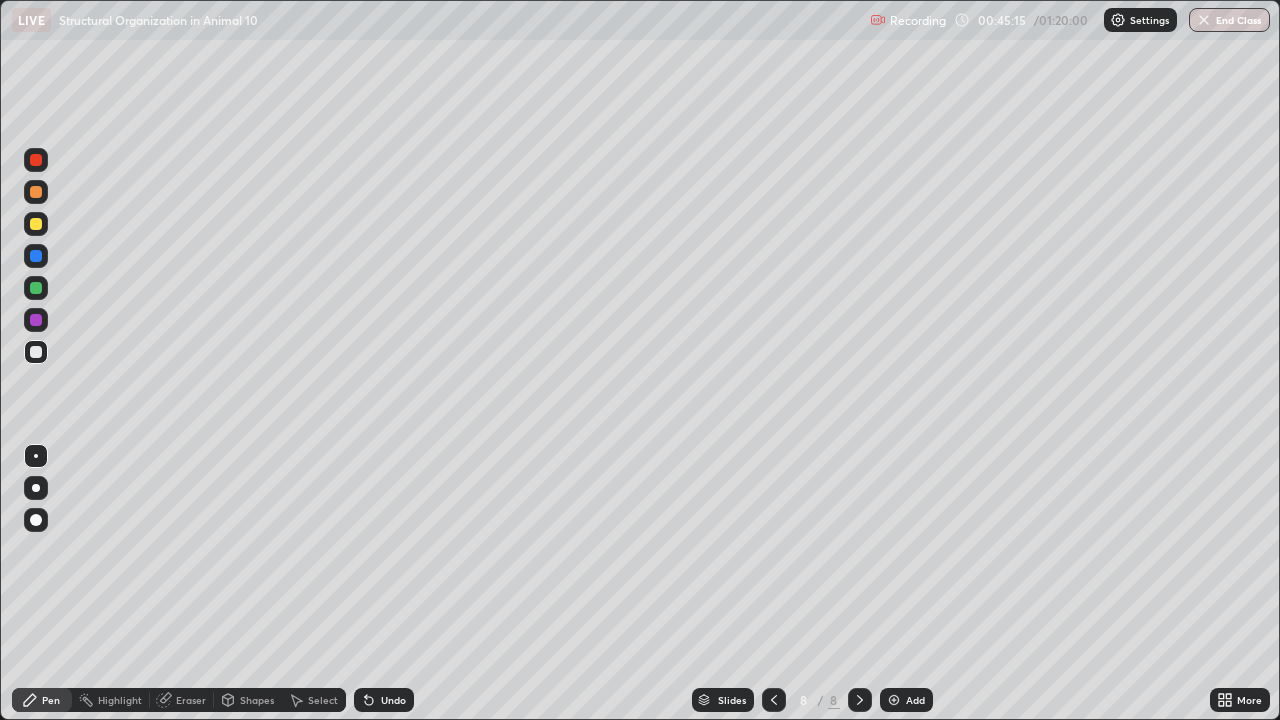 click 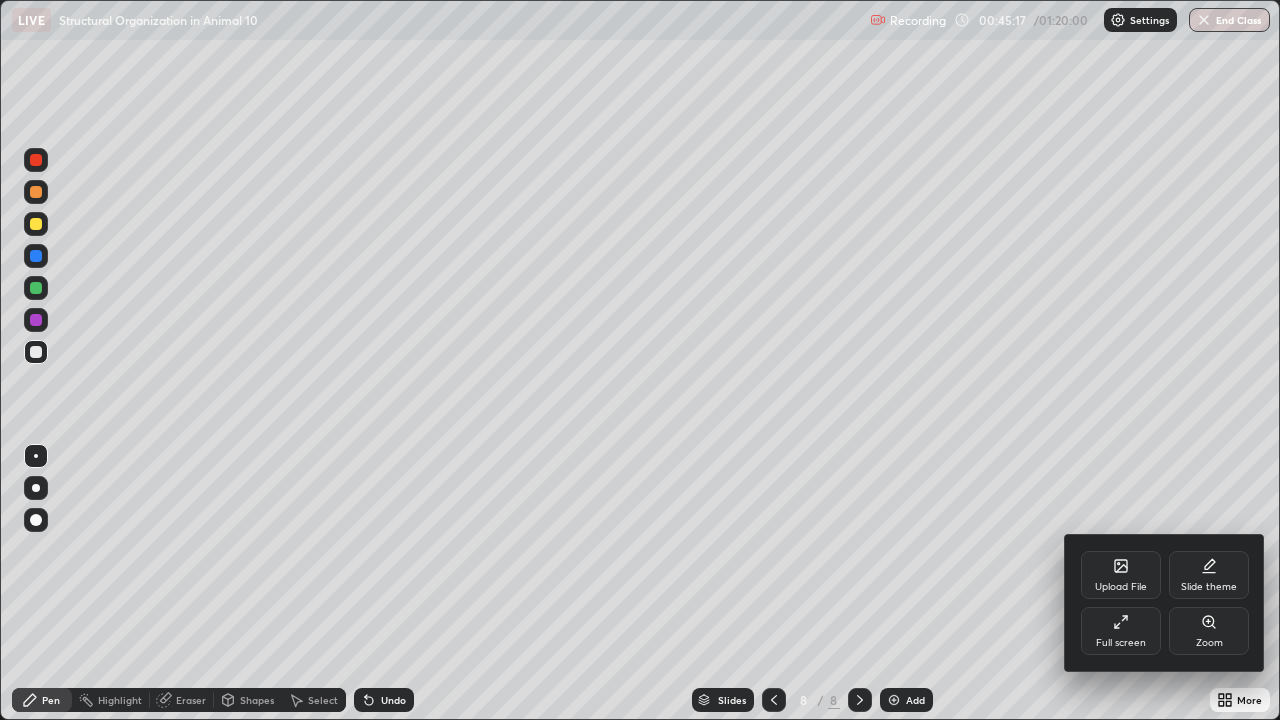 click on "Full screen" at bounding box center (1121, 643) 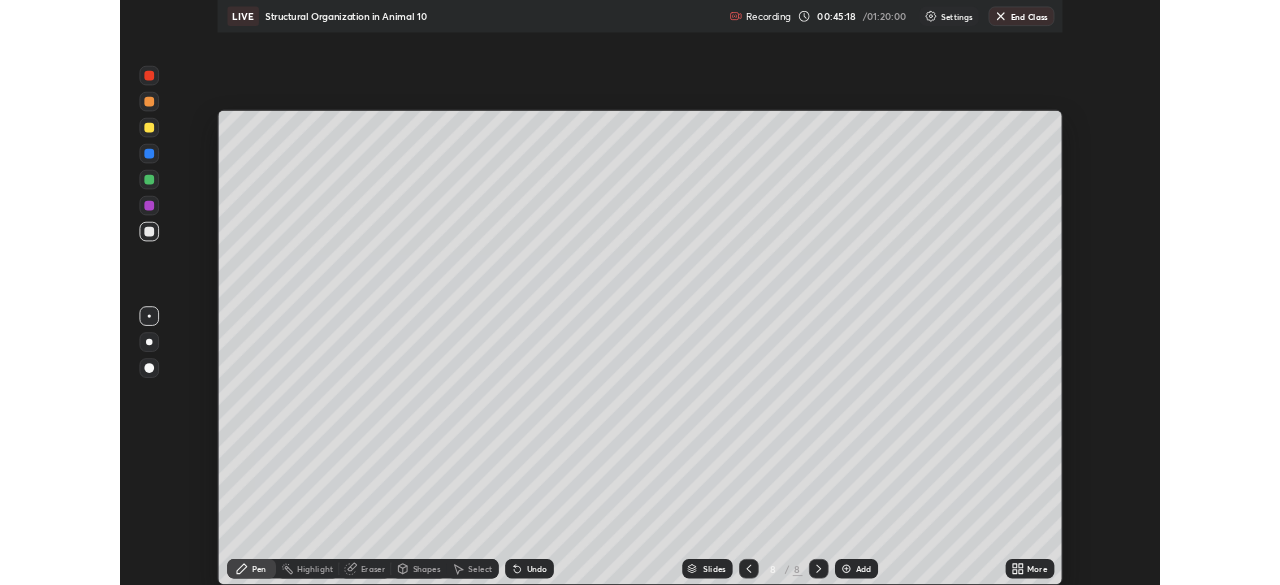 scroll, scrollTop: 585, scrollLeft: 1280, axis: both 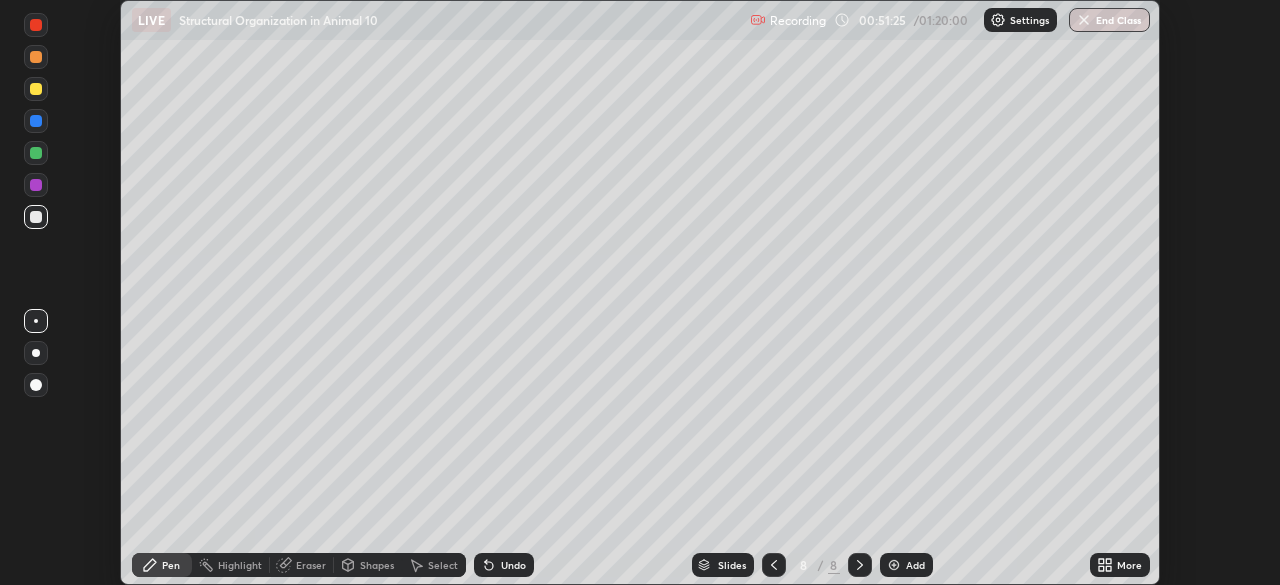 click on "More" at bounding box center (1129, 565) 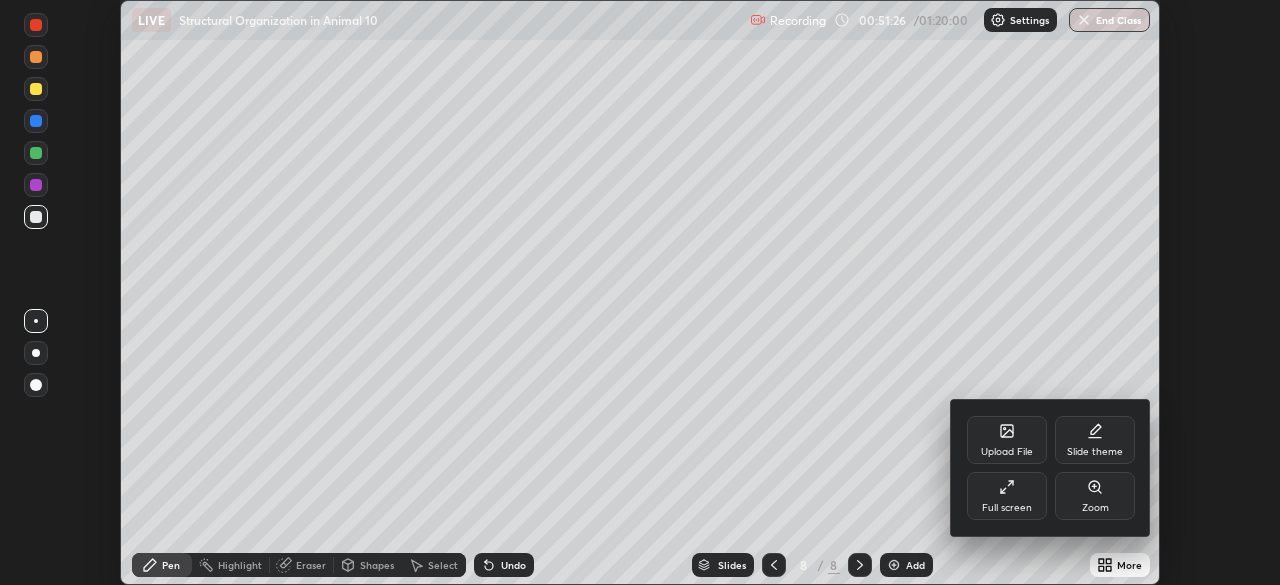 click on "Full screen" at bounding box center [1007, 496] 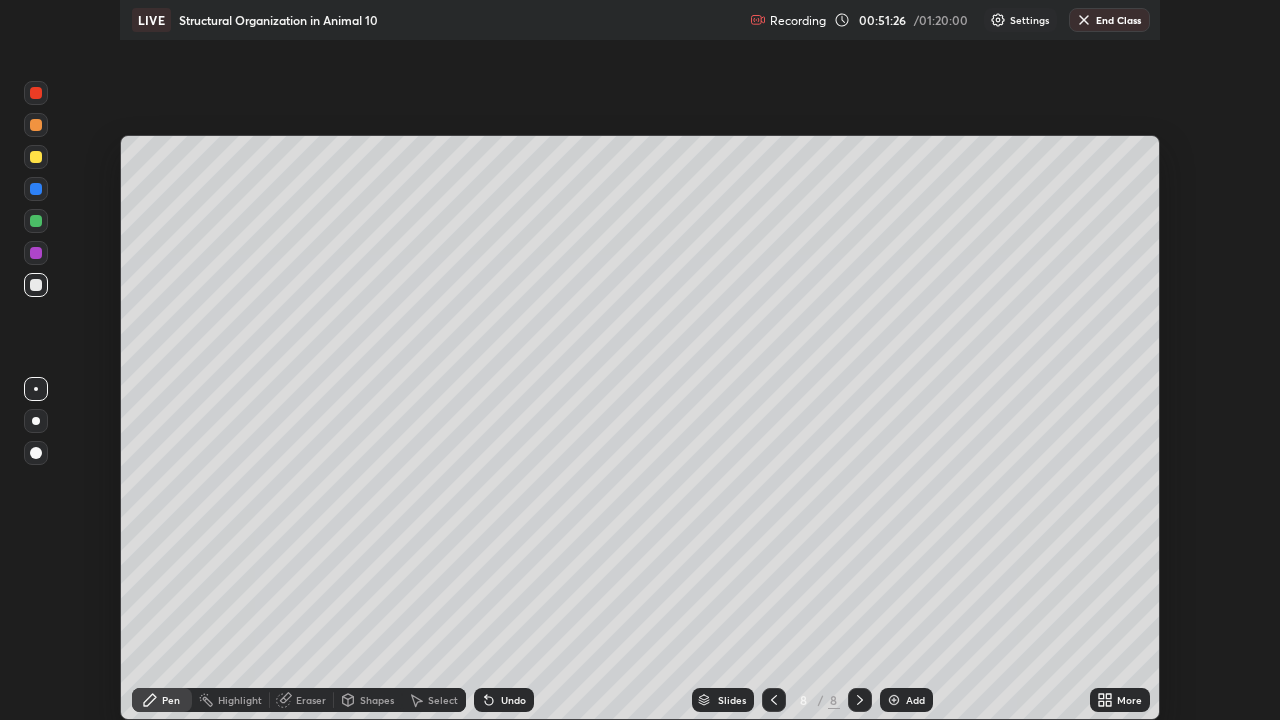 scroll, scrollTop: 99280, scrollLeft: 98720, axis: both 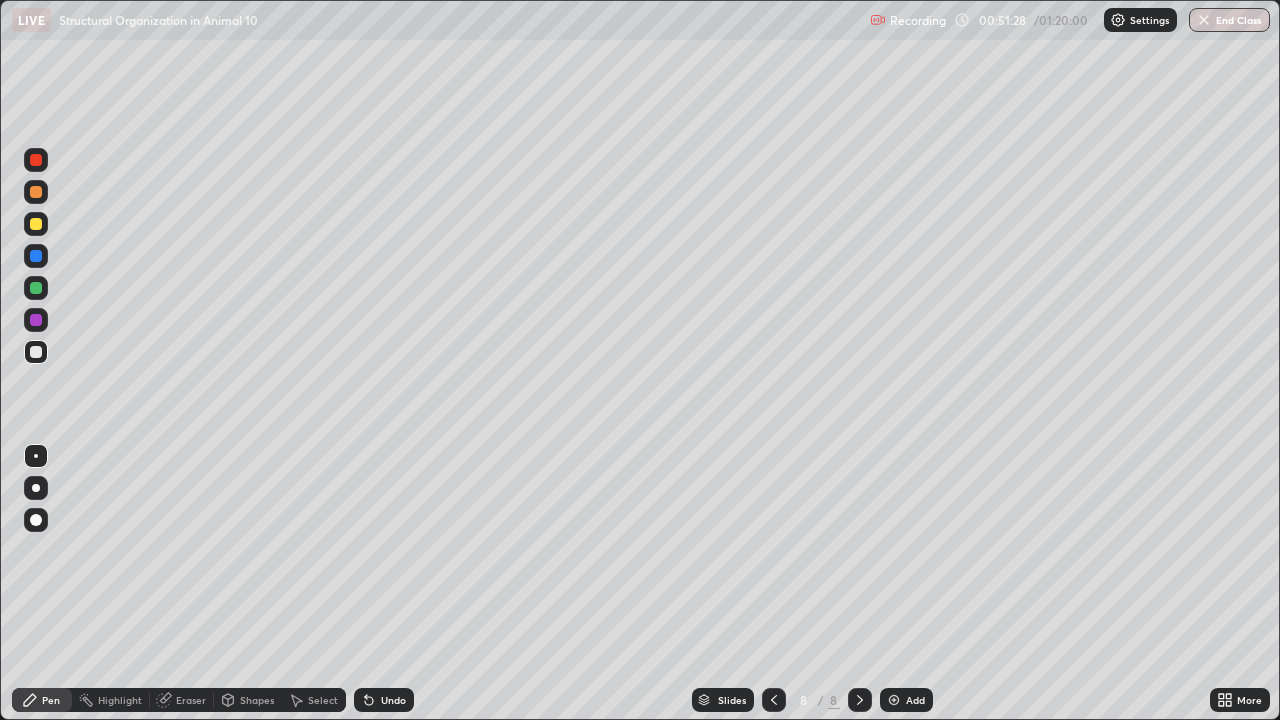 click at bounding box center (36, 224) 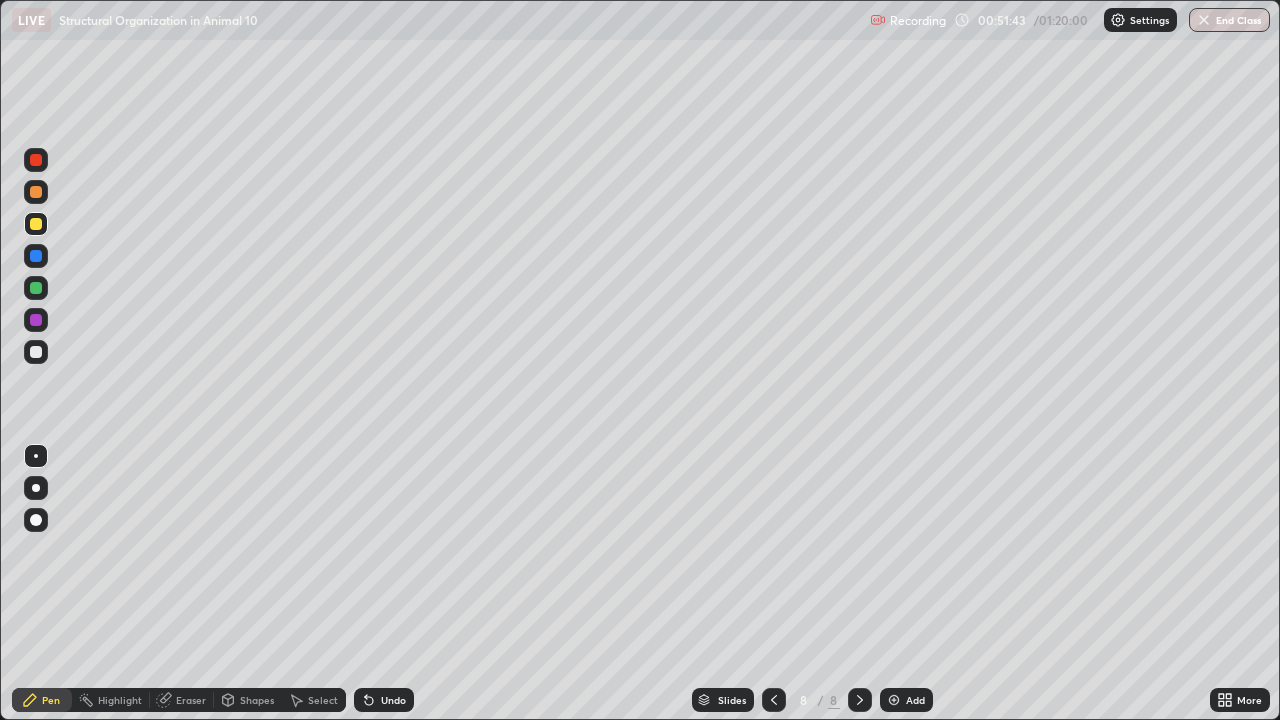 click on "Undo" at bounding box center (393, 700) 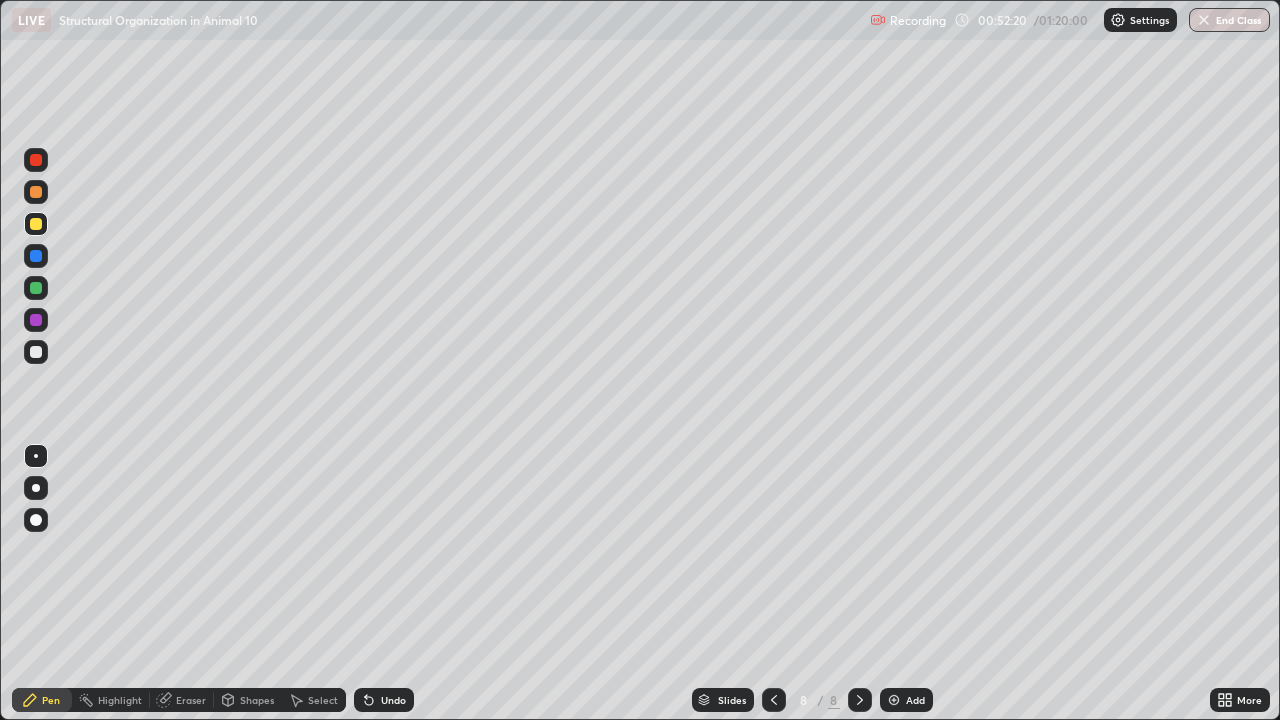 click at bounding box center [36, 488] 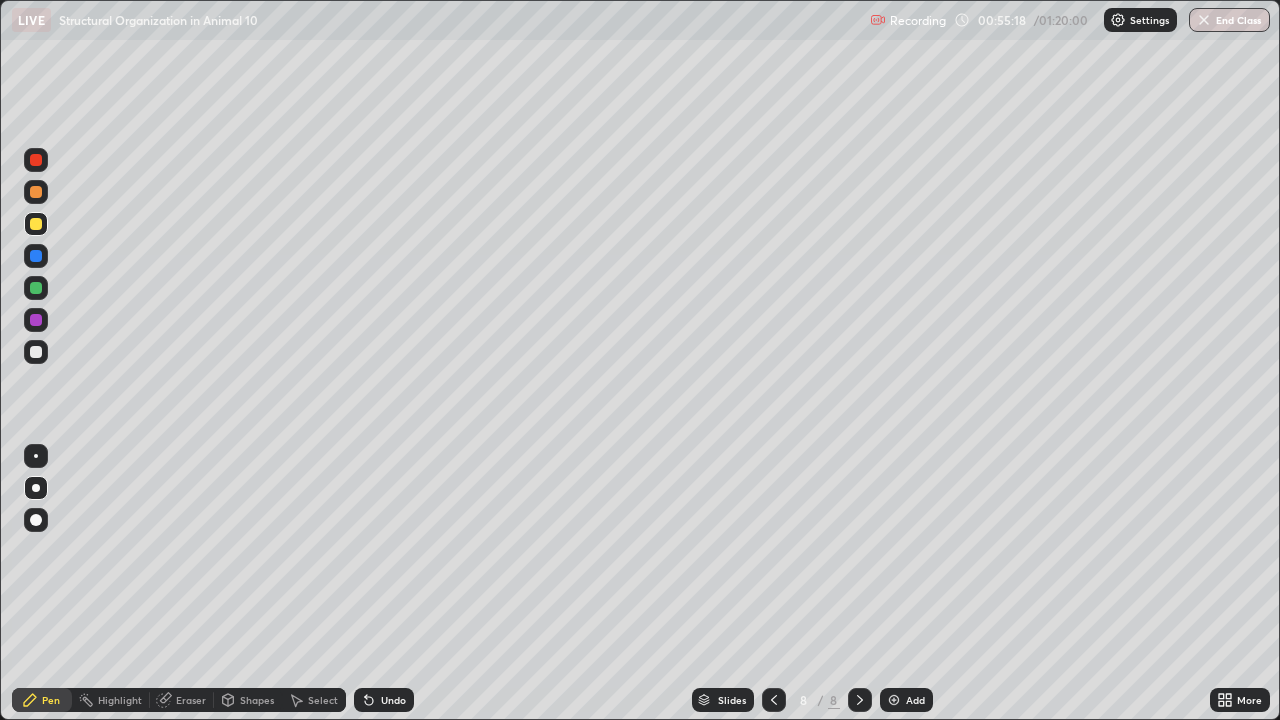 click on "Add" at bounding box center (915, 700) 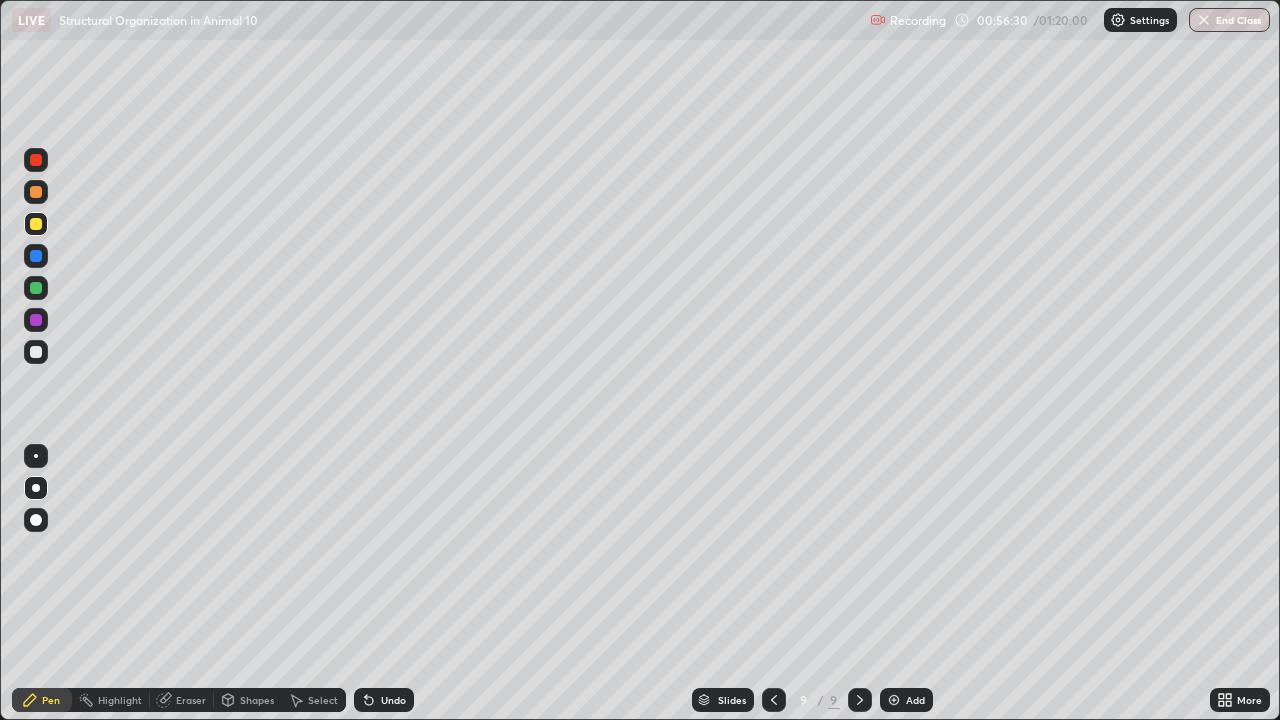 click on "Undo" at bounding box center (393, 700) 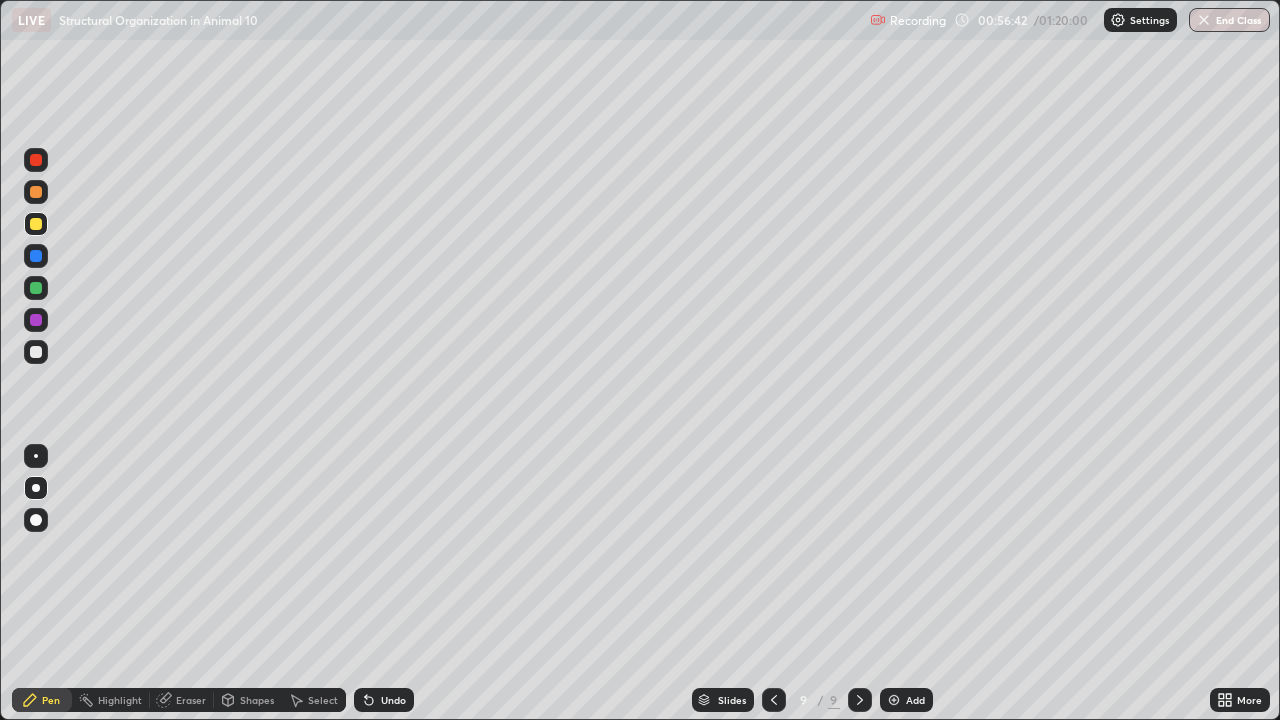 click at bounding box center [36, 352] 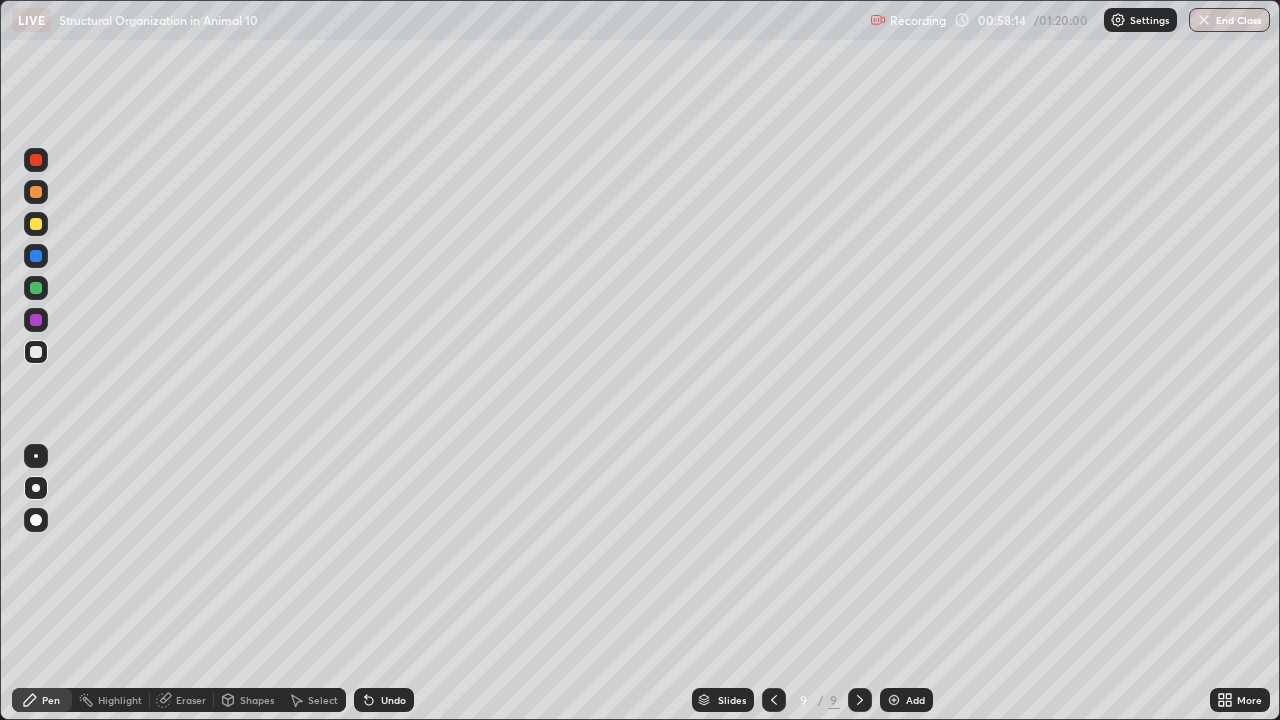 click on "Add" at bounding box center (906, 700) 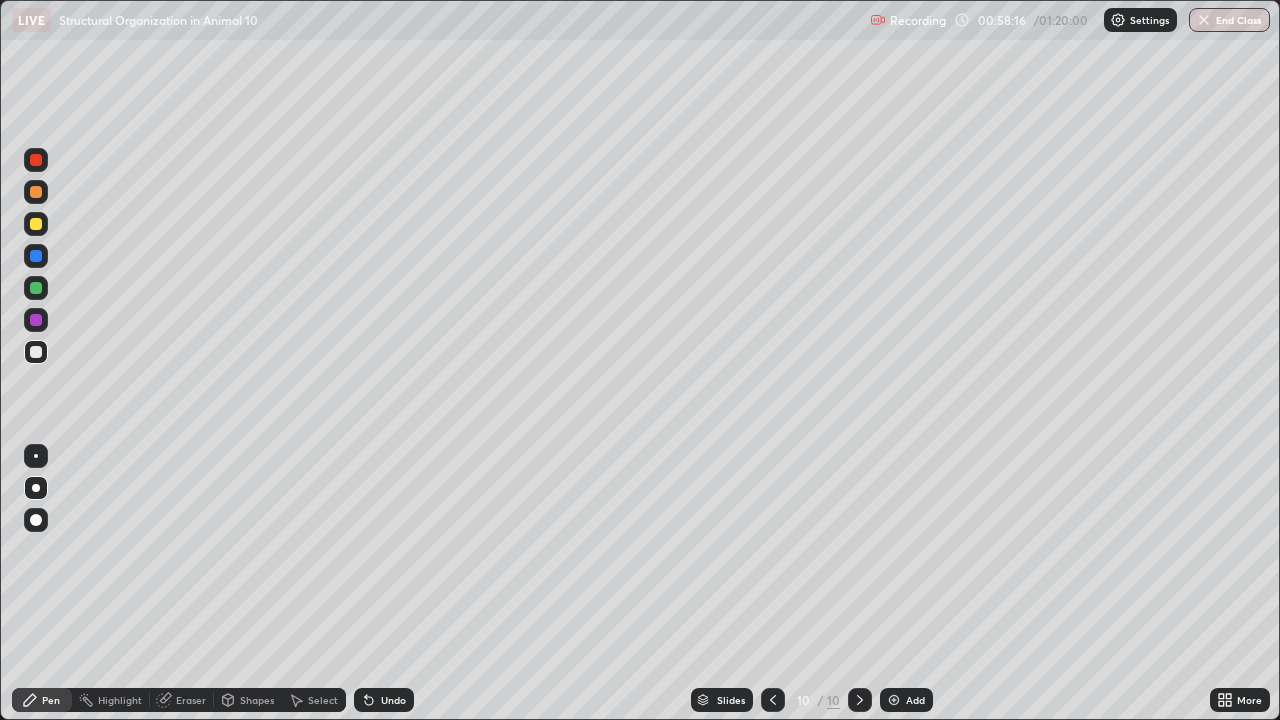 click at bounding box center [36, 224] 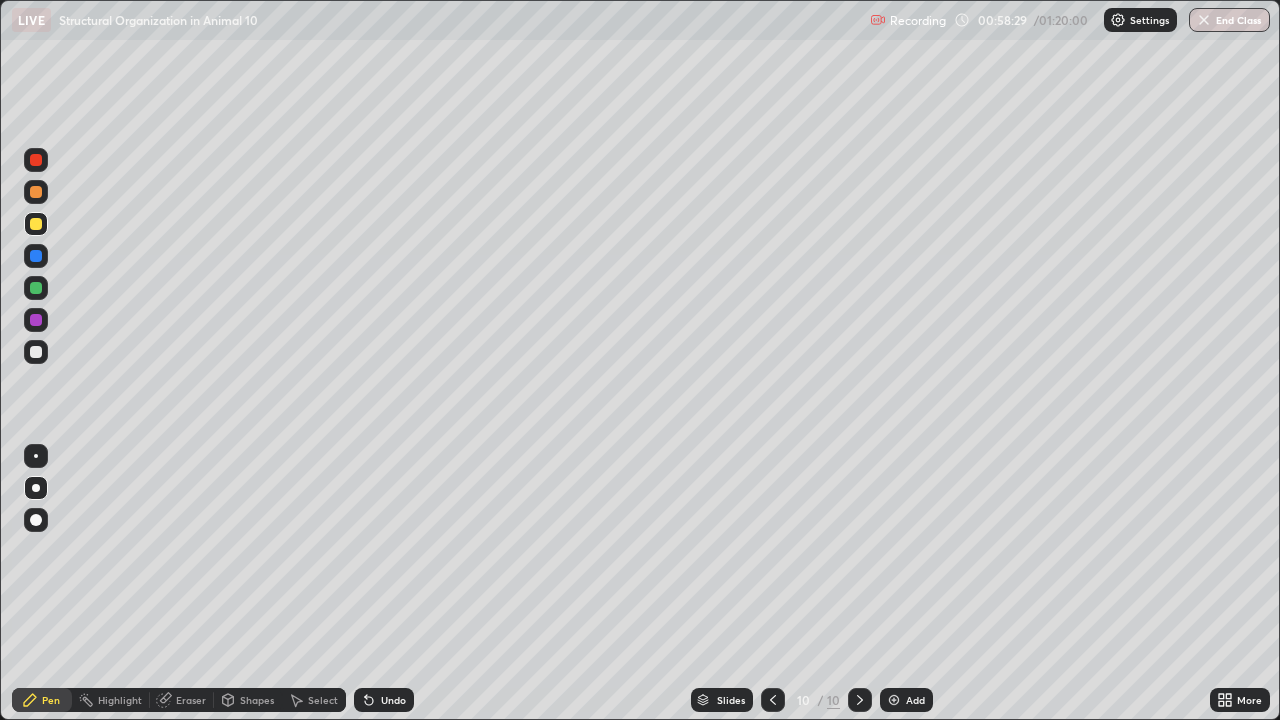 click at bounding box center [36, 352] 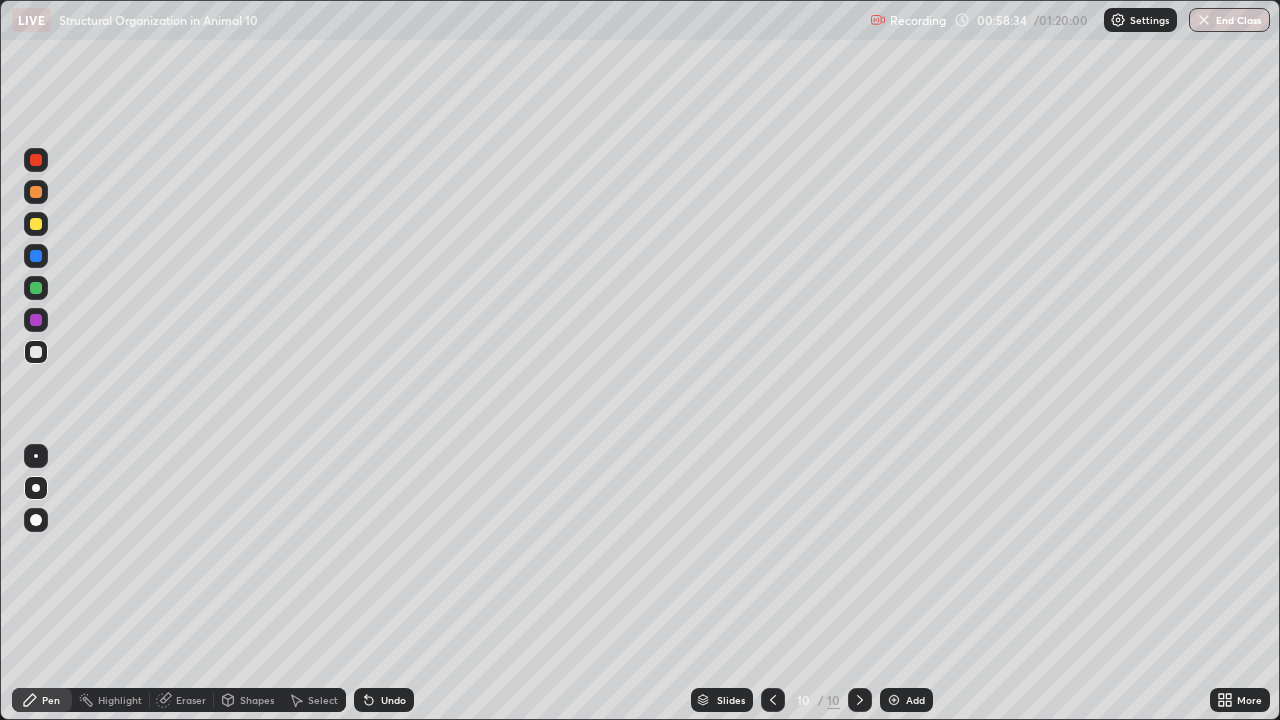 click at bounding box center (36, 456) 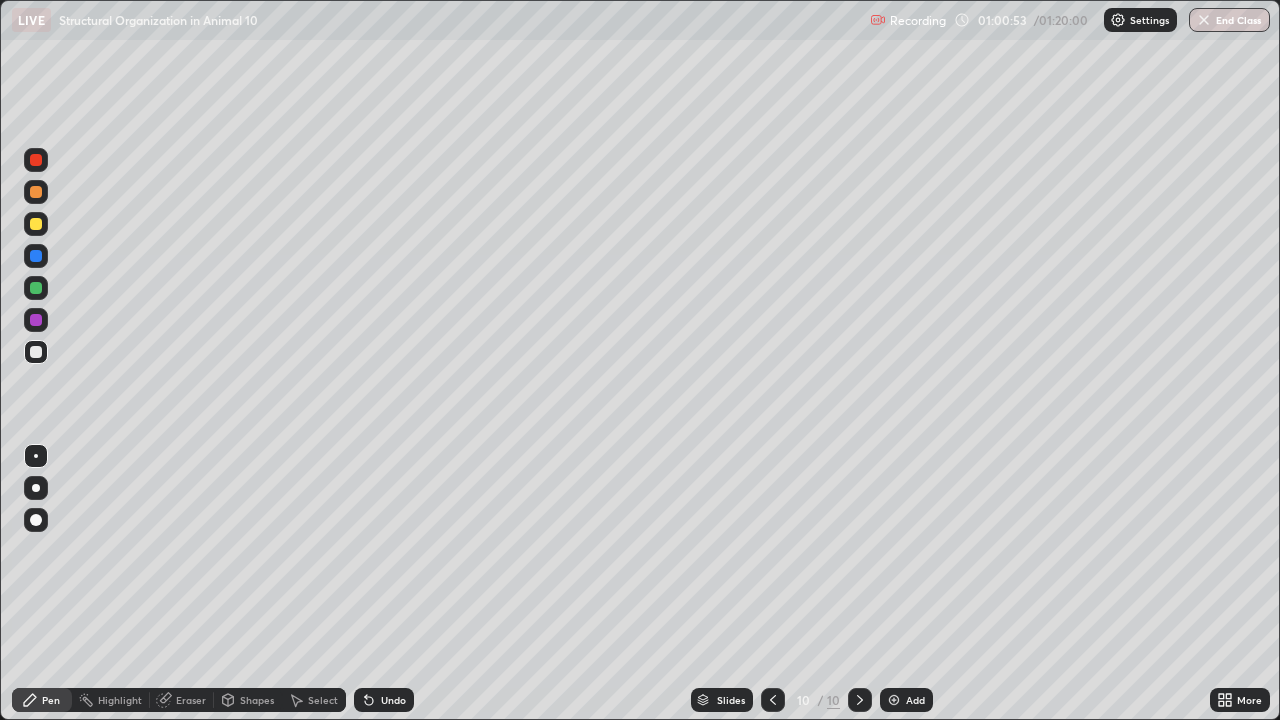 click at bounding box center (36, 224) 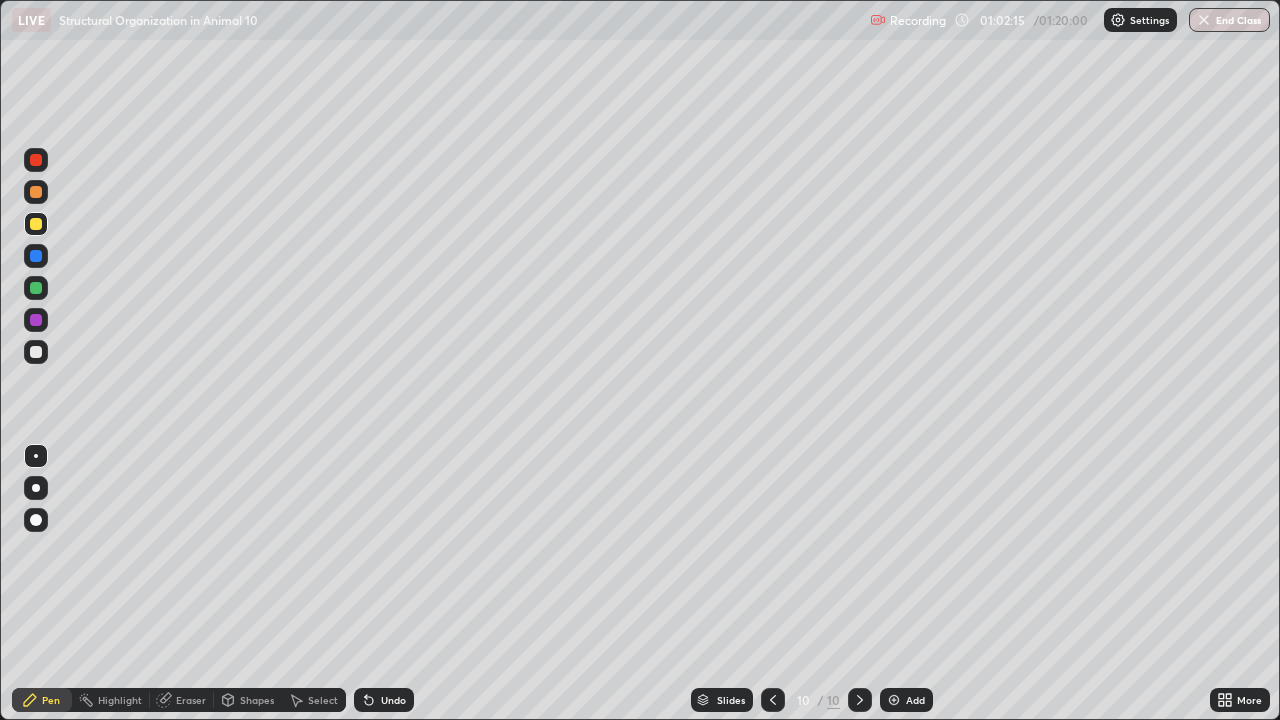 click at bounding box center [36, 488] 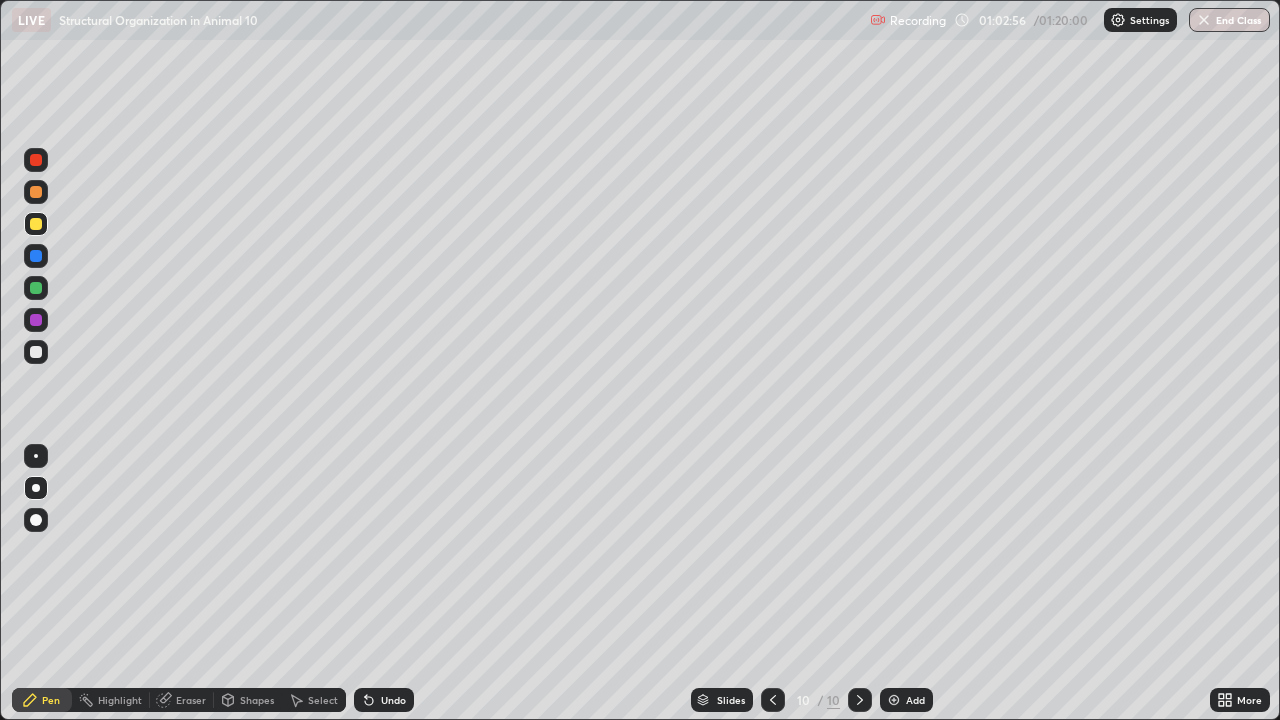 click on "Undo" at bounding box center (384, 700) 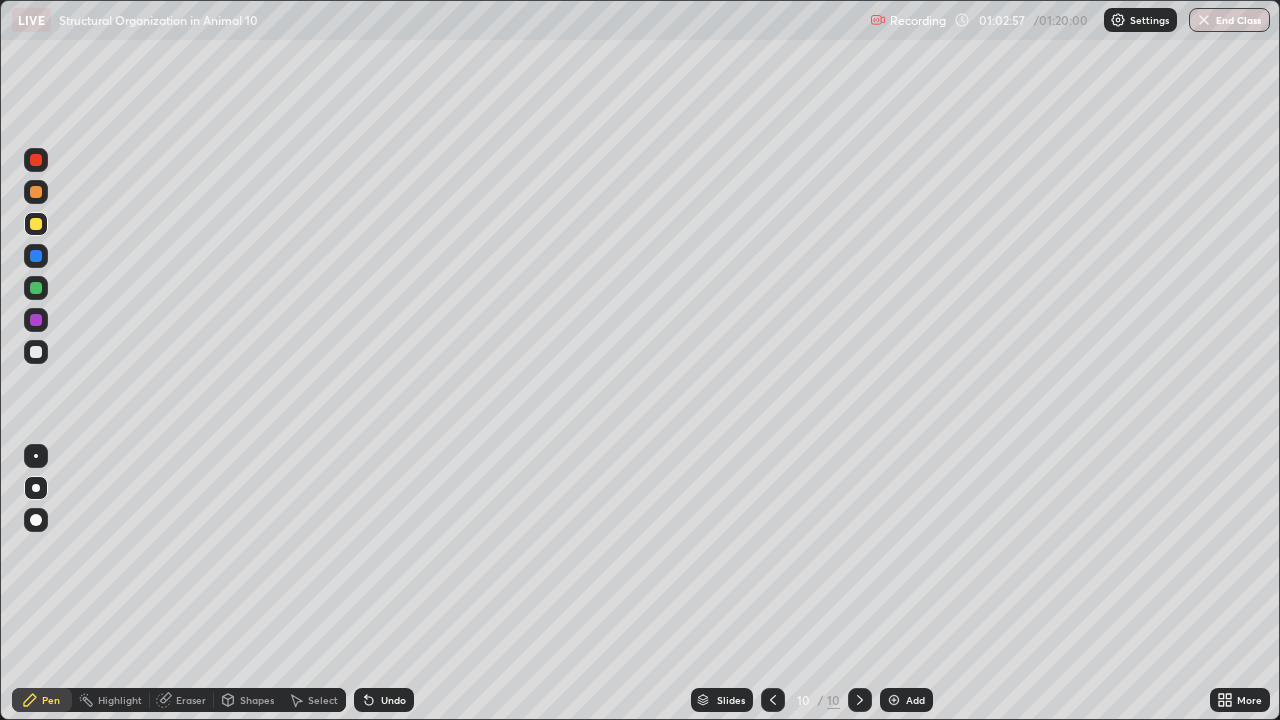 click on "Undo" at bounding box center [384, 700] 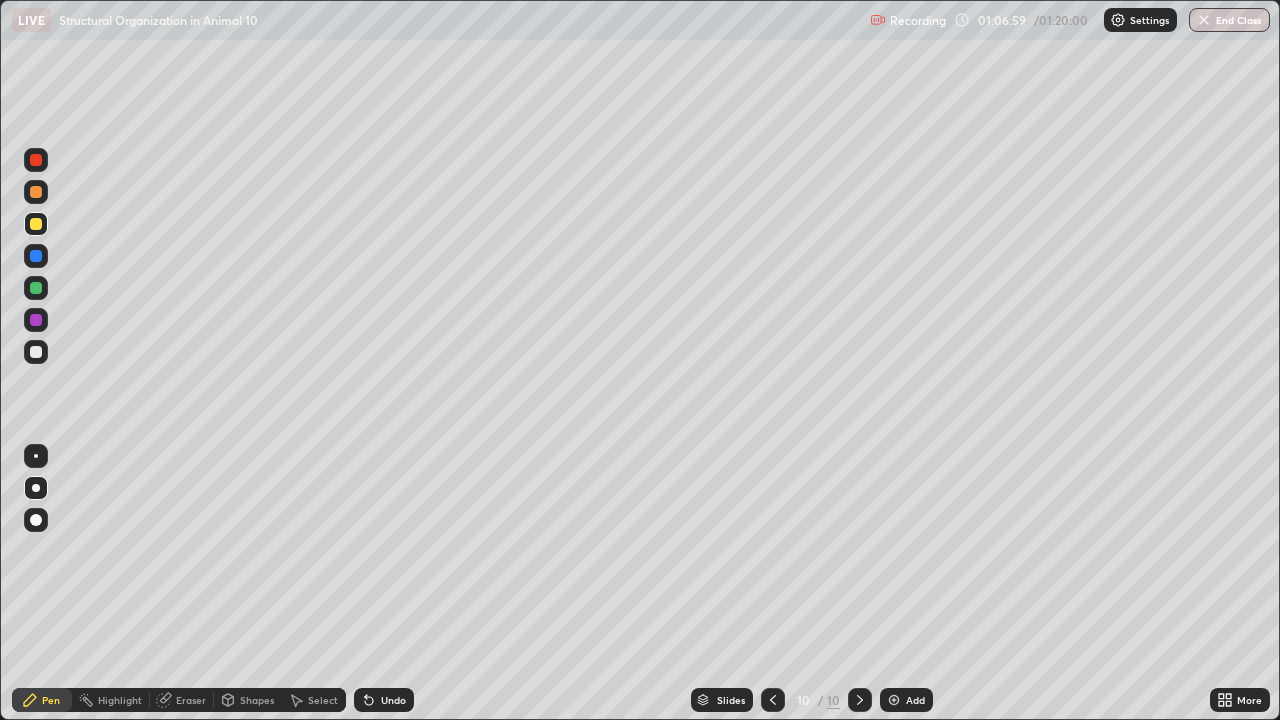 click on "Add" at bounding box center (906, 700) 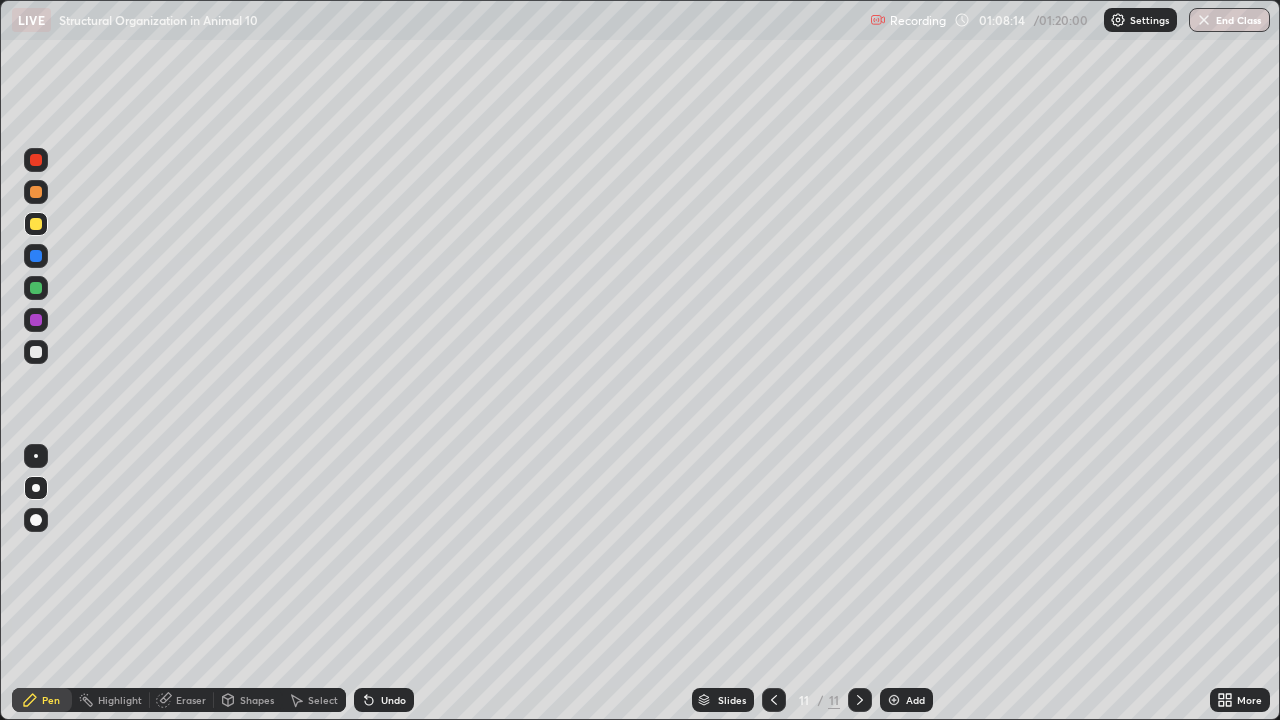 click at bounding box center [36, 352] 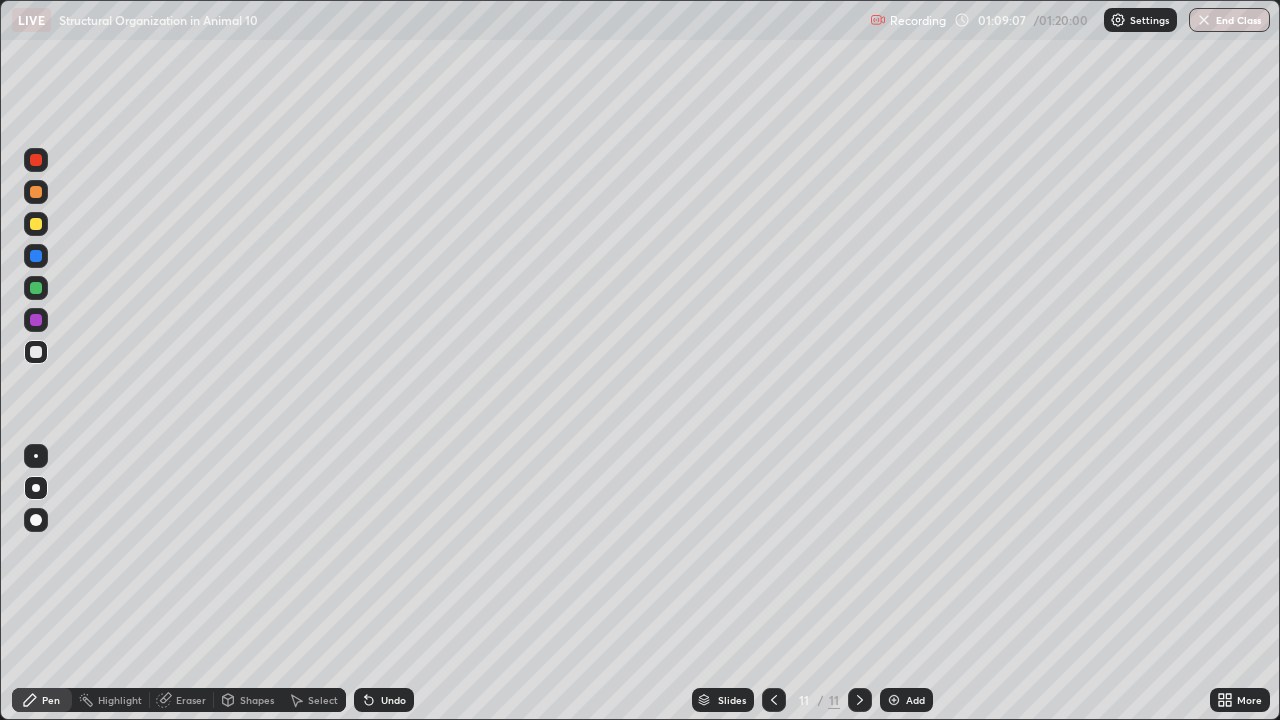 click at bounding box center (36, 224) 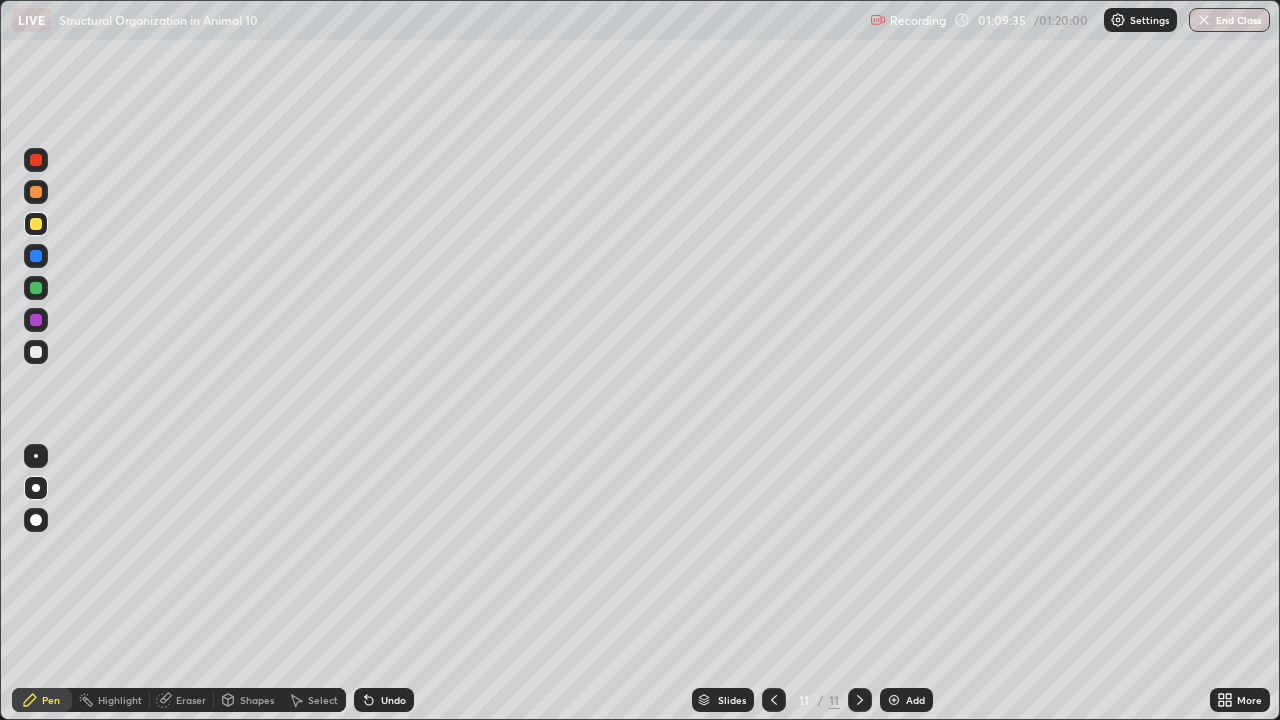 click at bounding box center (36, 352) 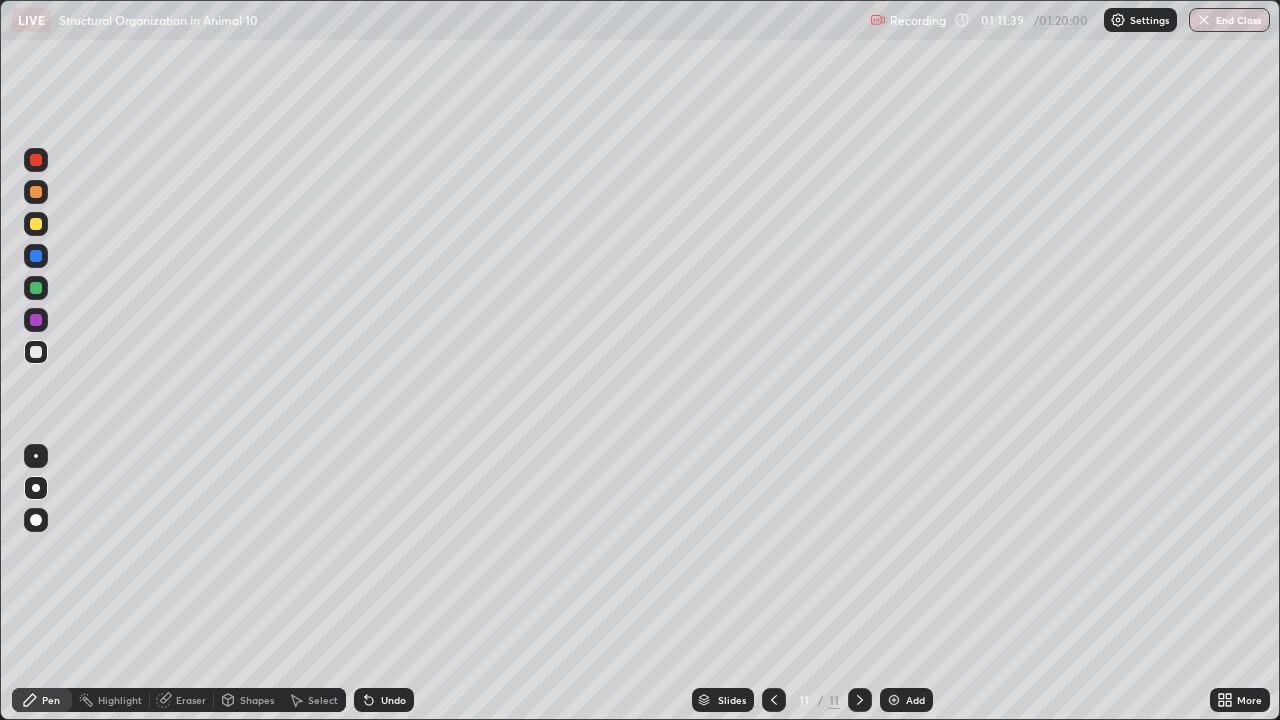 click 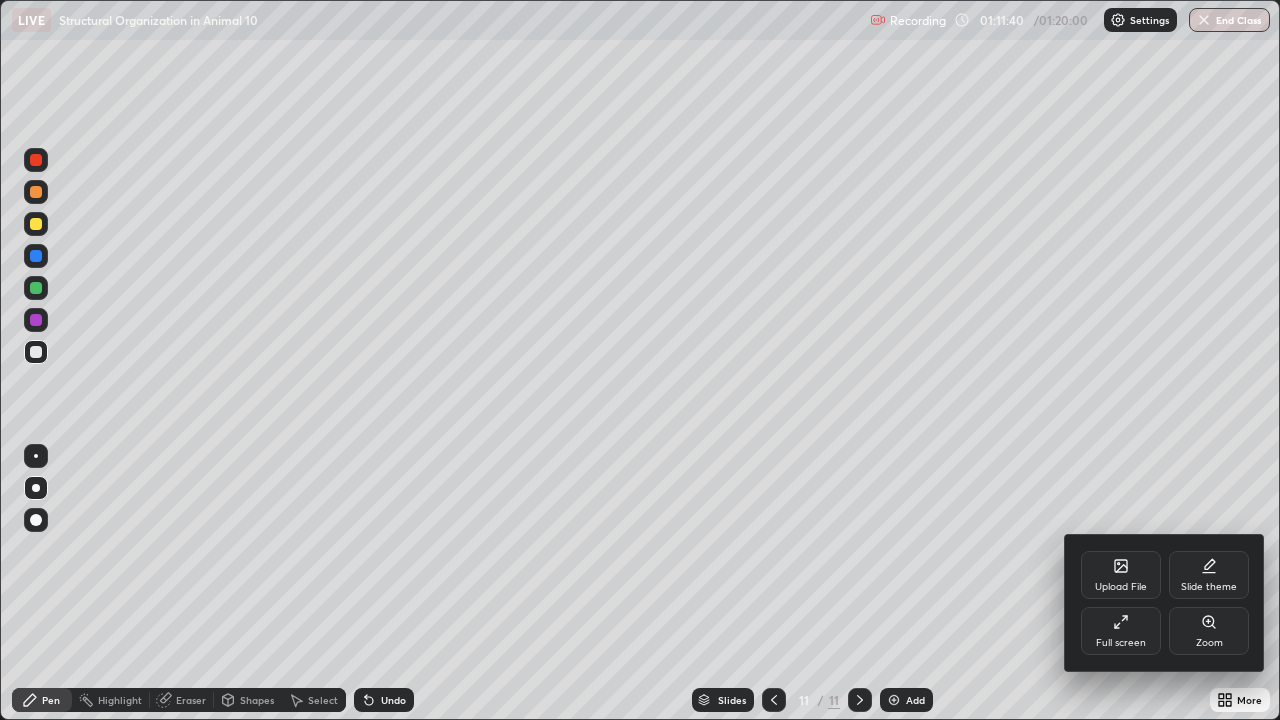 click on "Full screen" at bounding box center (1121, 631) 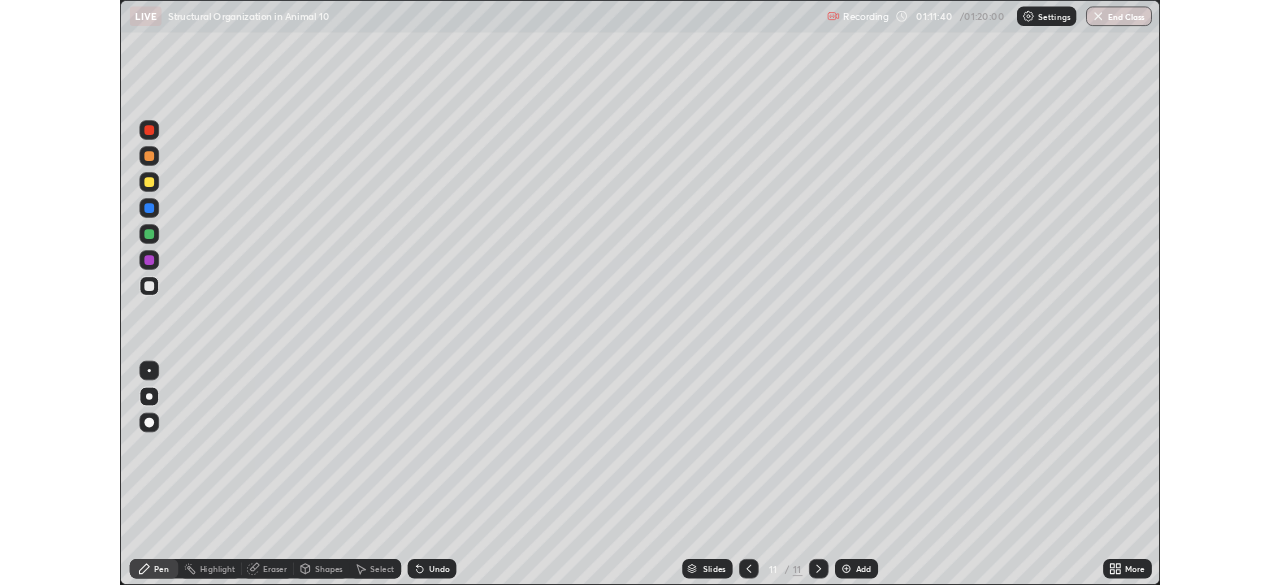 scroll, scrollTop: 585, scrollLeft: 1280, axis: both 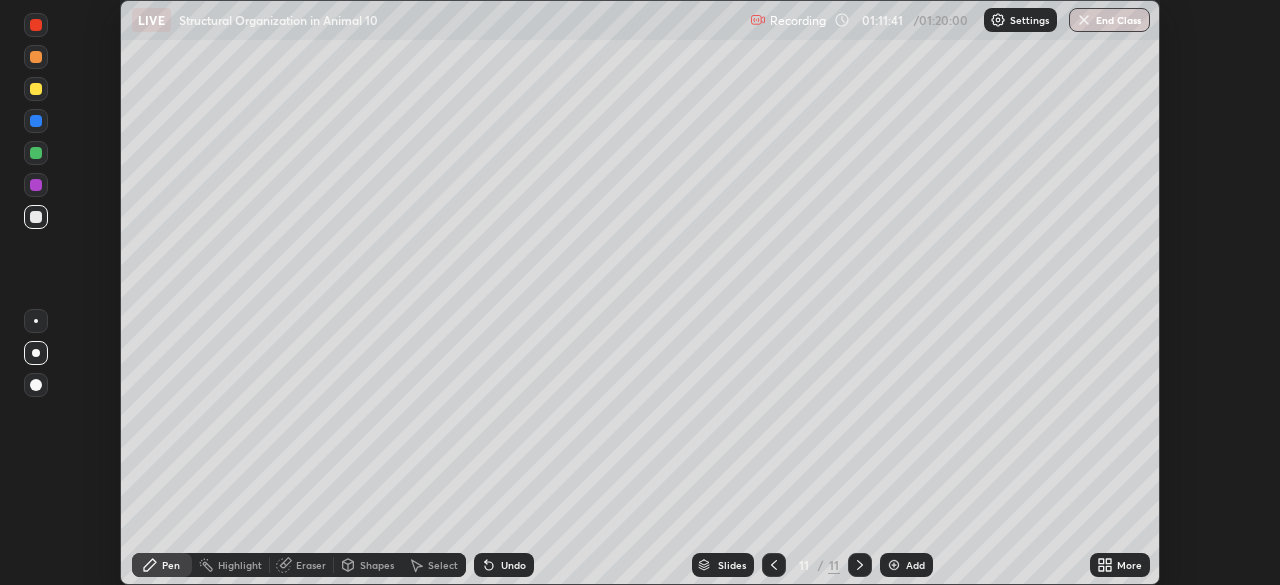 click 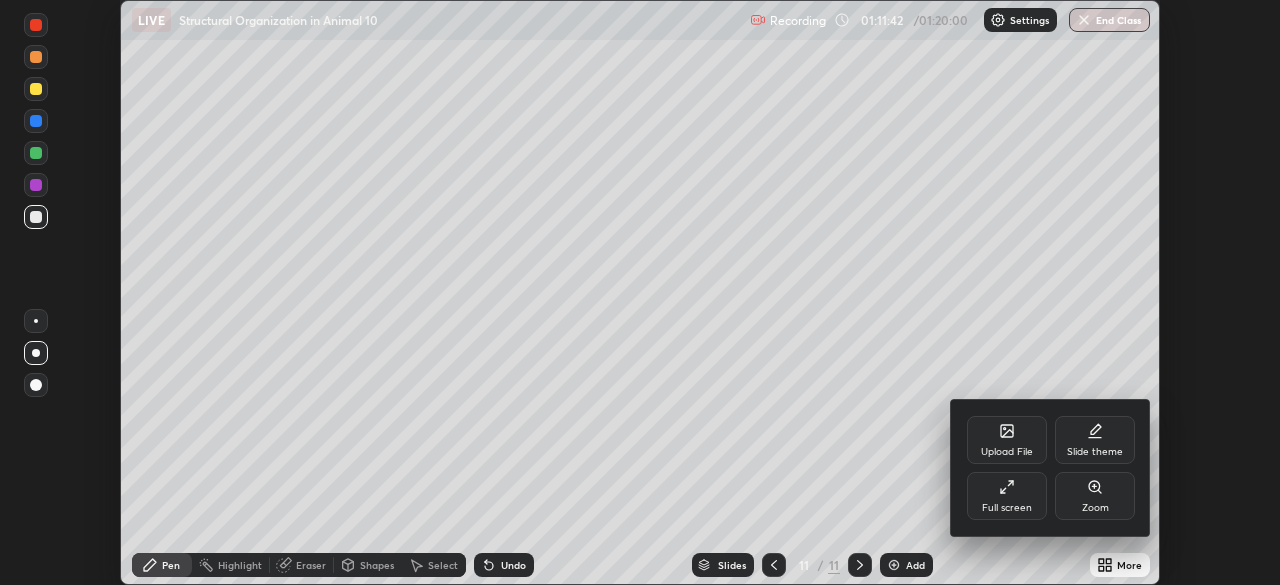 click on "Full screen" at bounding box center (1007, 496) 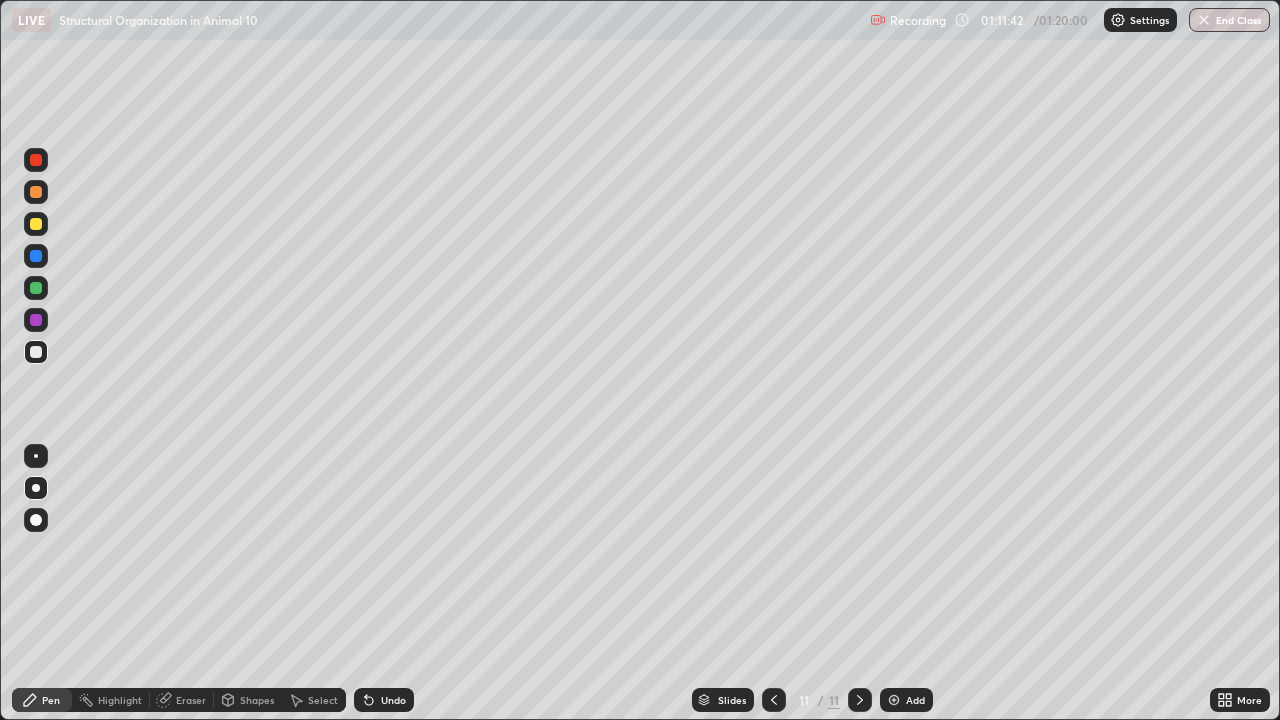 scroll, scrollTop: 99280, scrollLeft: 98720, axis: both 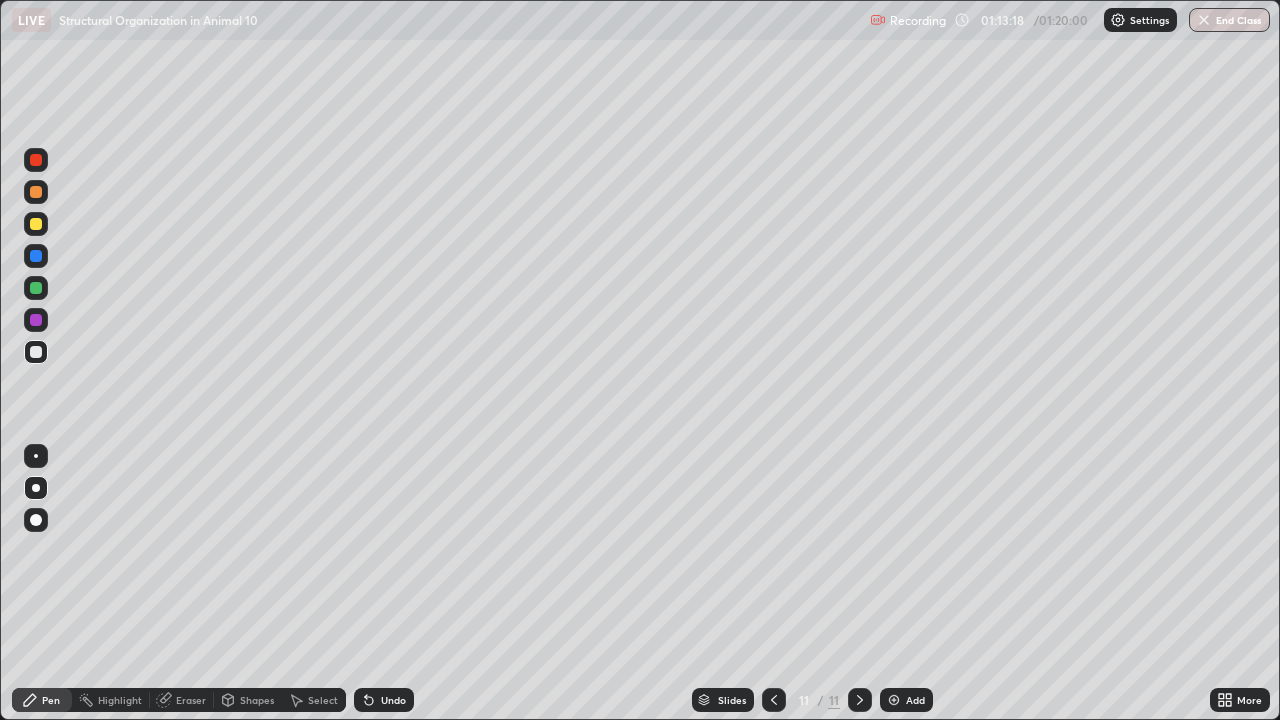 click on "Add" at bounding box center (906, 700) 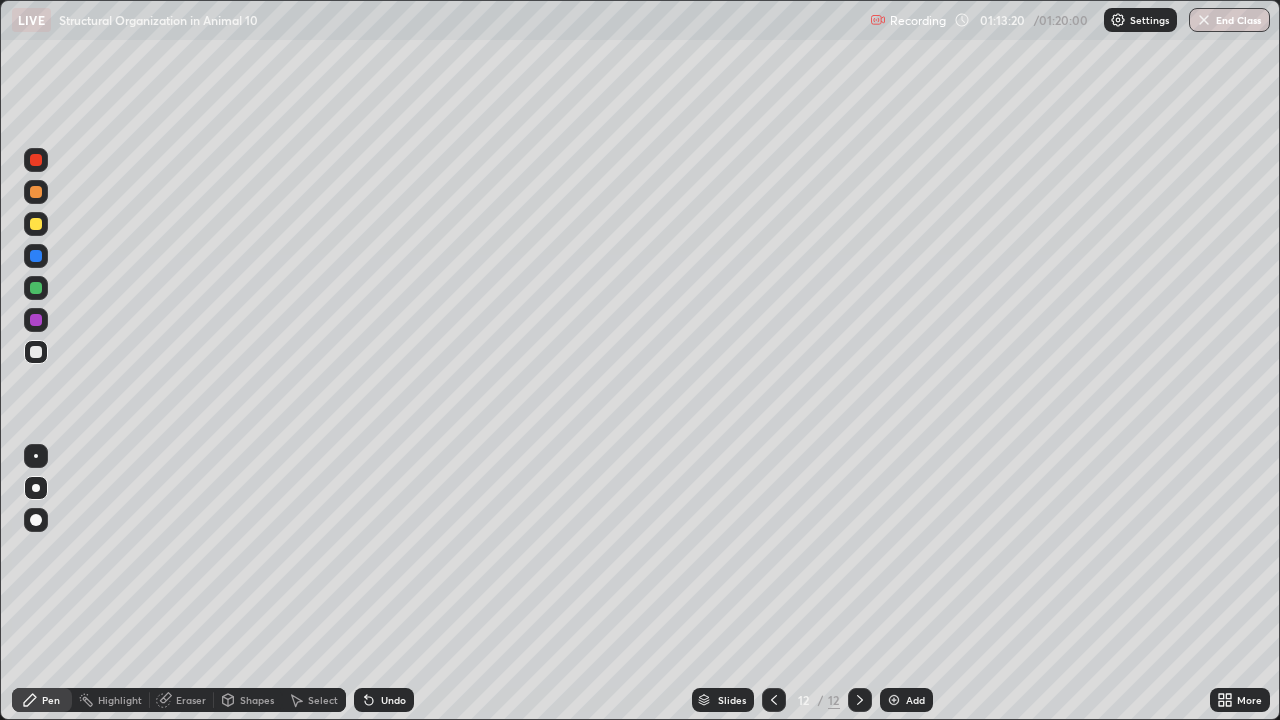 click at bounding box center (36, 224) 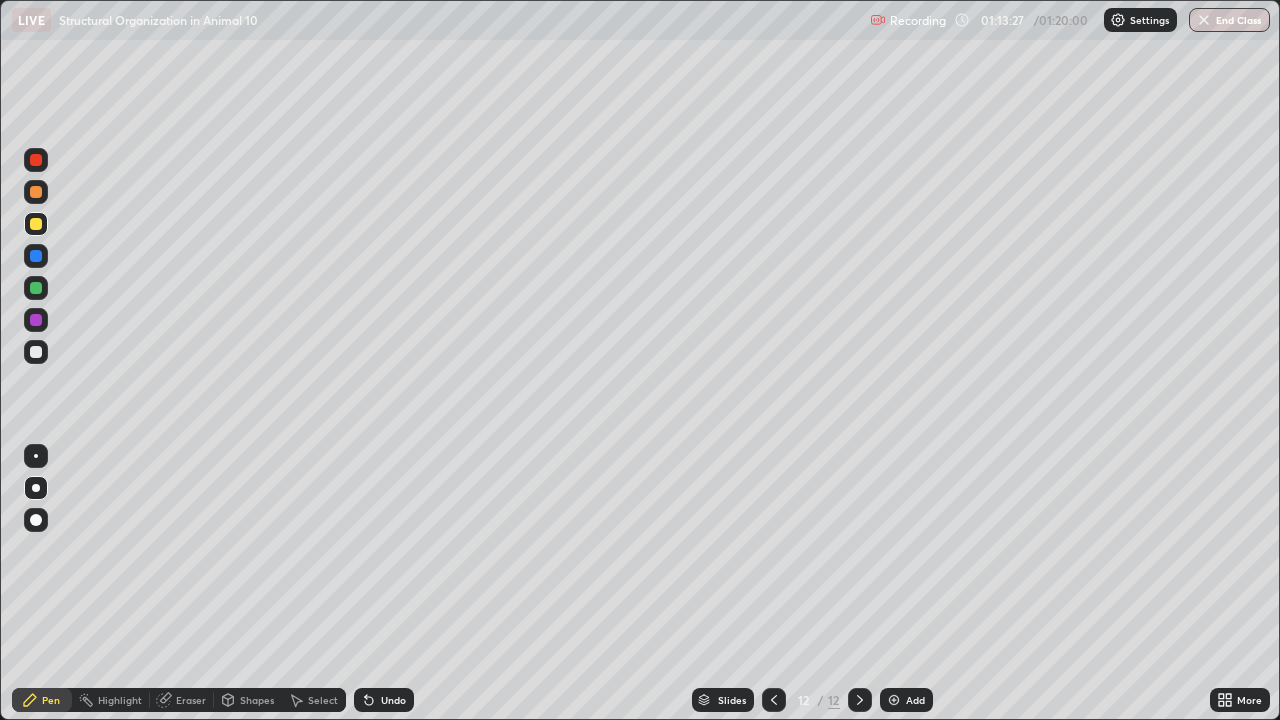click on "Undo" at bounding box center (393, 700) 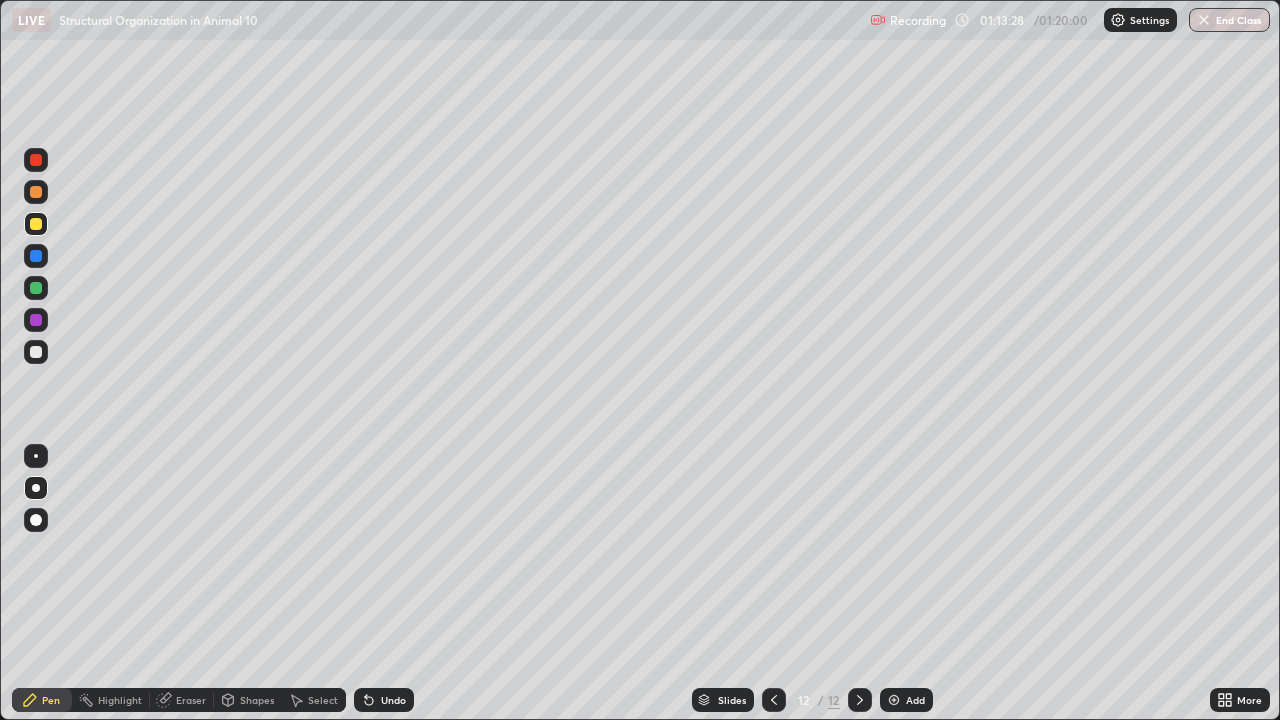 click on "Undo" at bounding box center (384, 700) 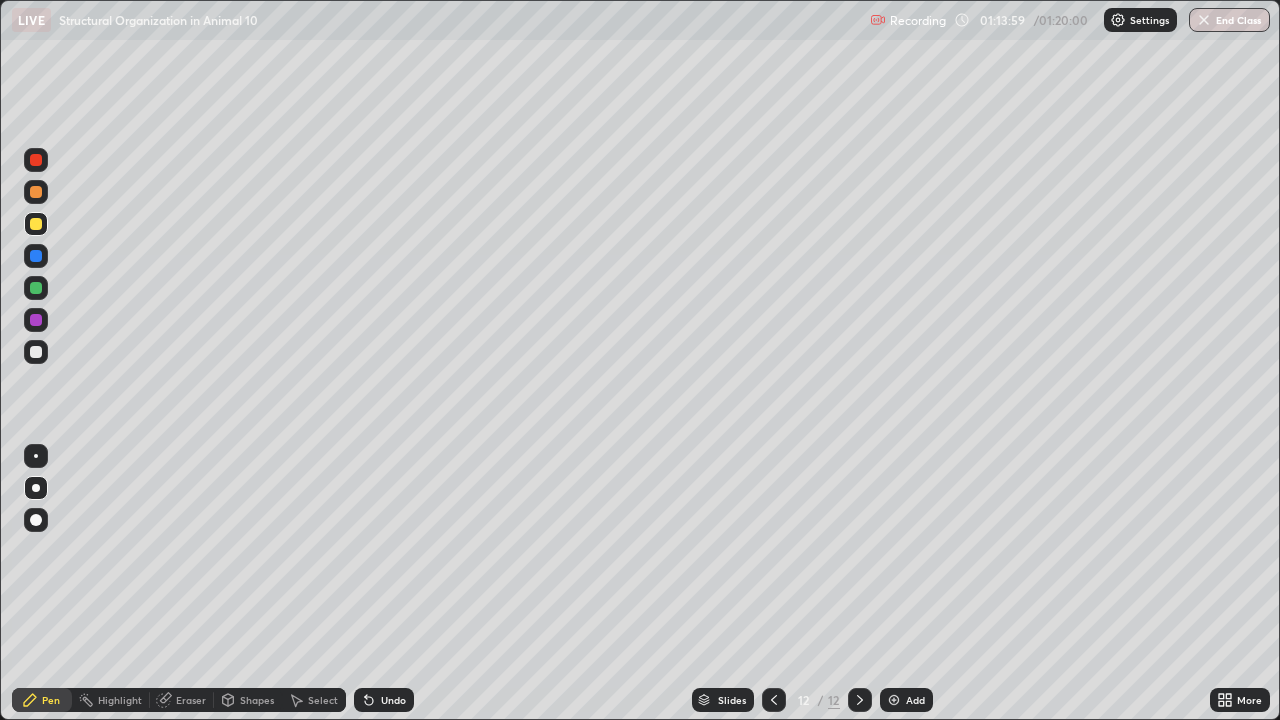 click at bounding box center (36, 352) 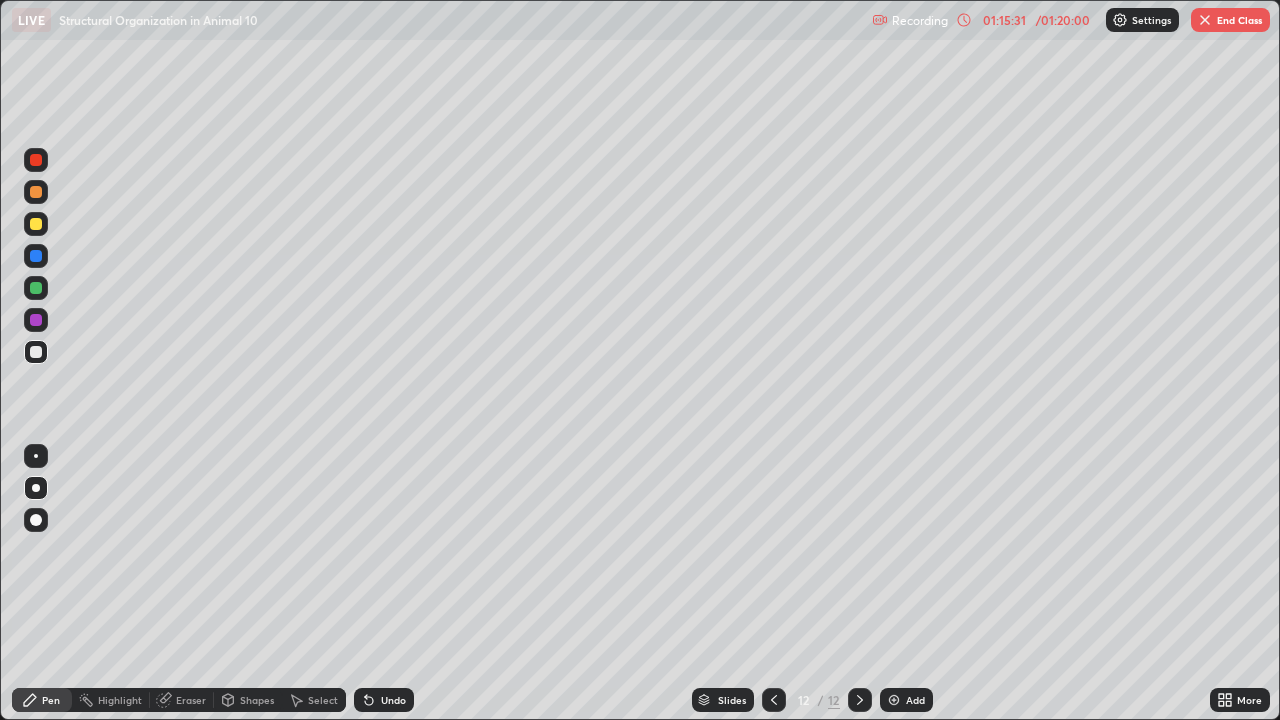 click on "Undo" at bounding box center (393, 700) 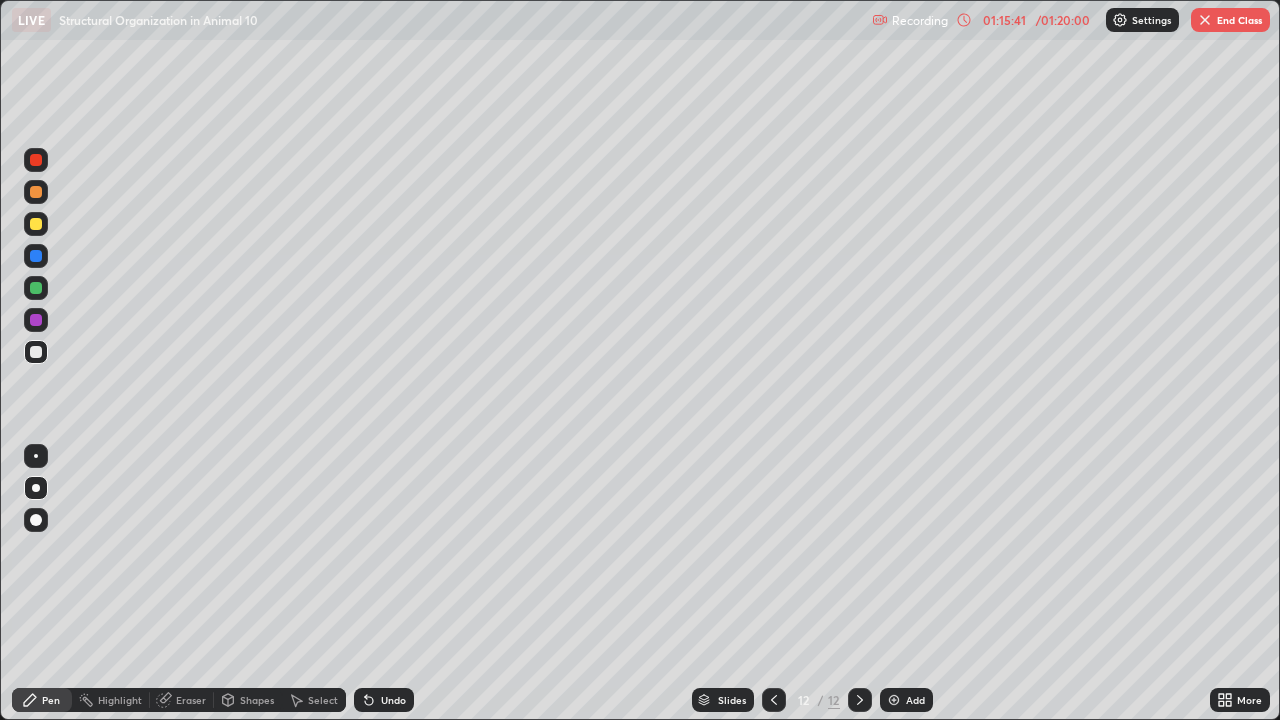 click on "Undo" at bounding box center [393, 700] 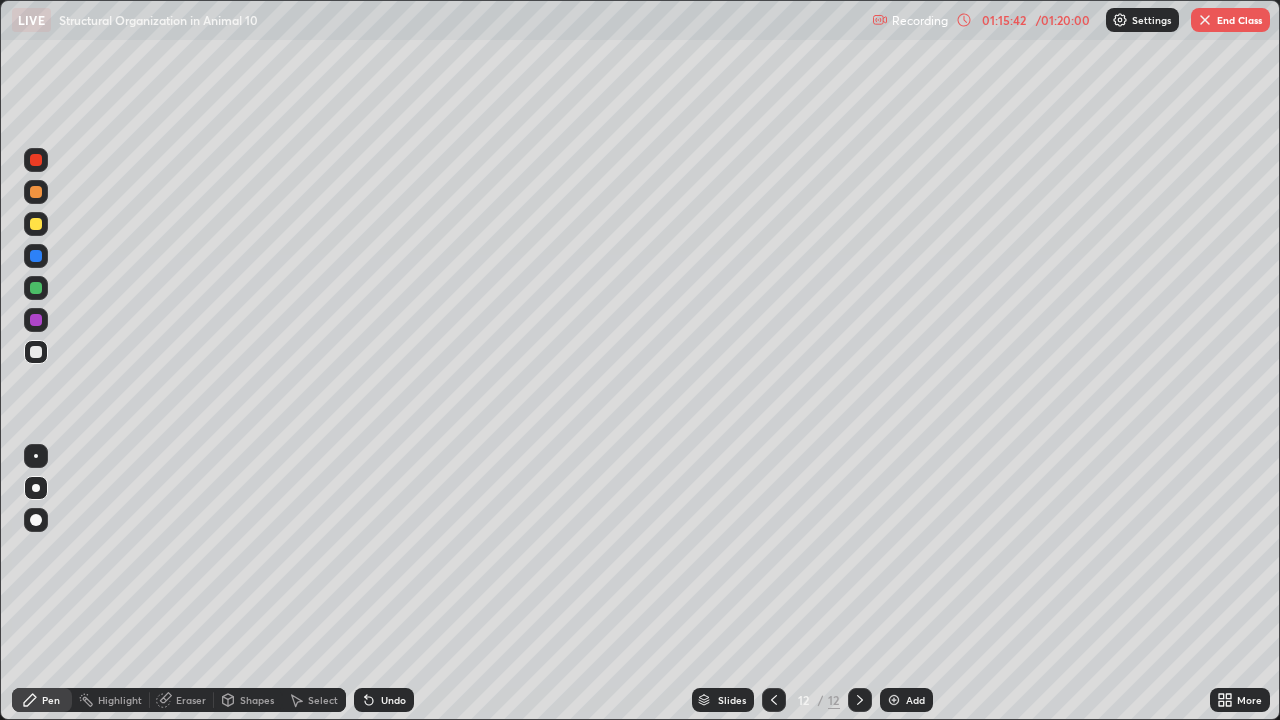 click on "Undo" at bounding box center [384, 700] 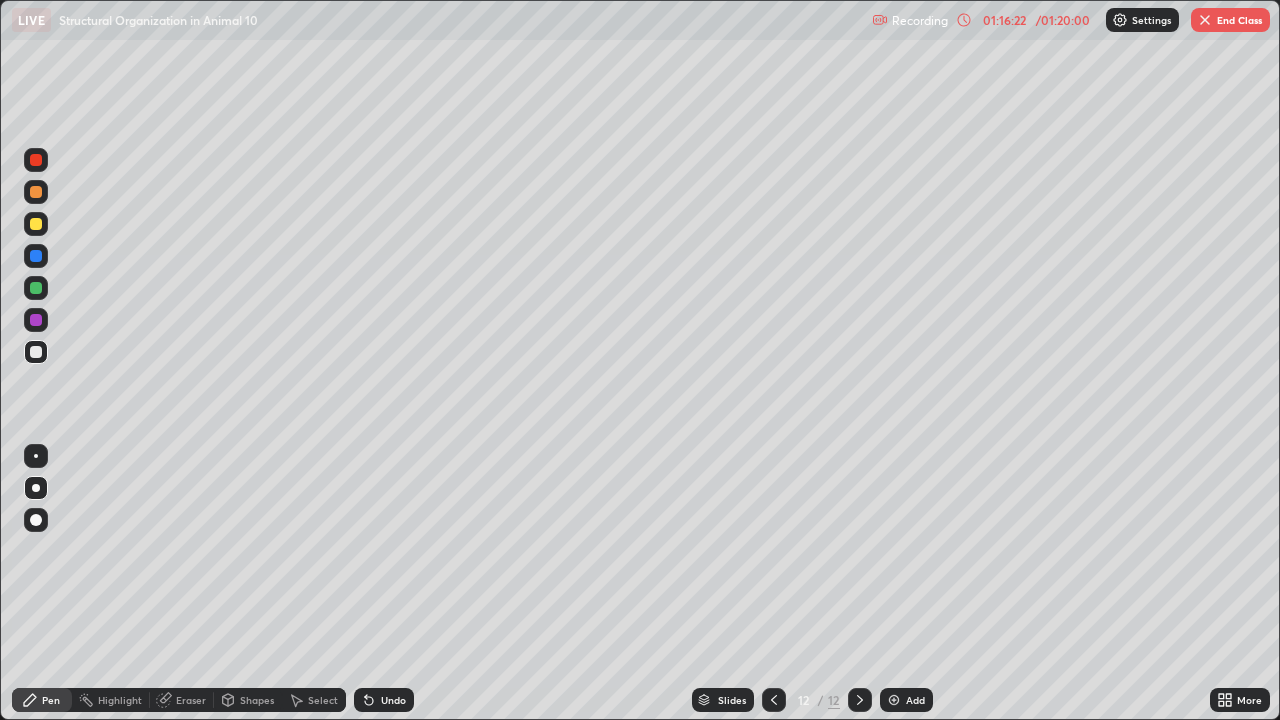 click on "End Class" at bounding box center [1230, 20] 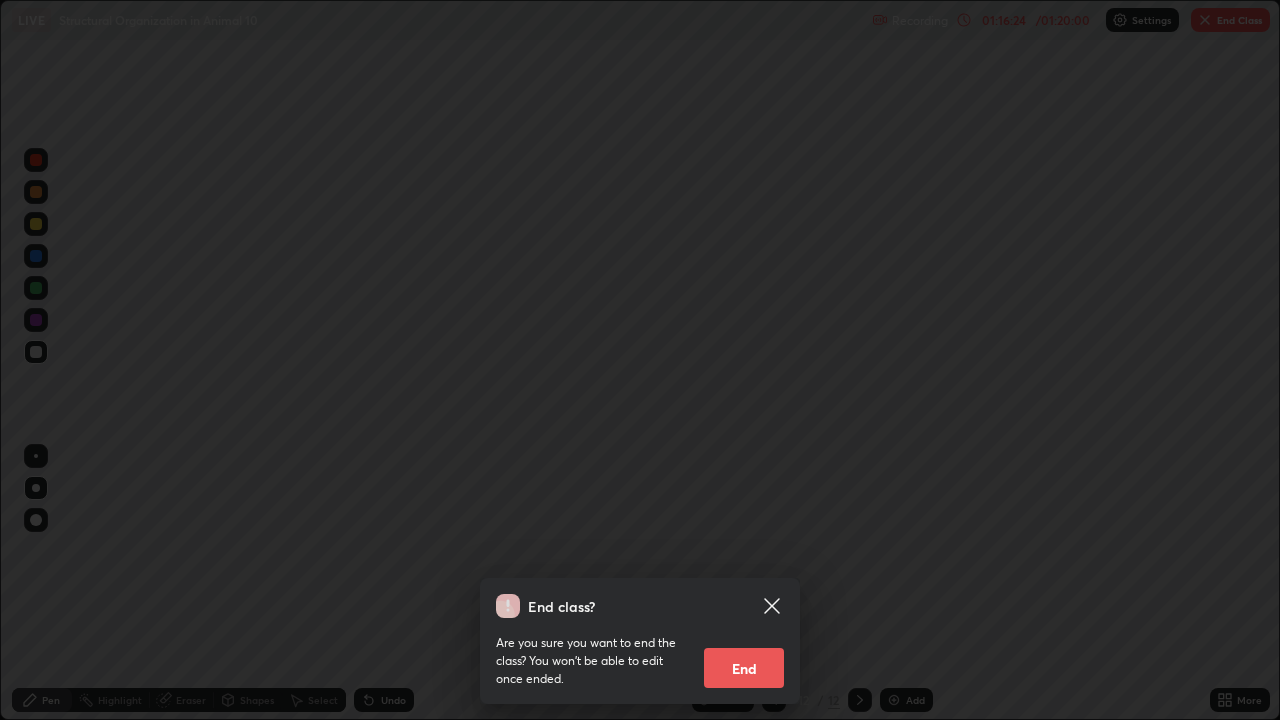 click on "End" at bounding box center (744, 668) 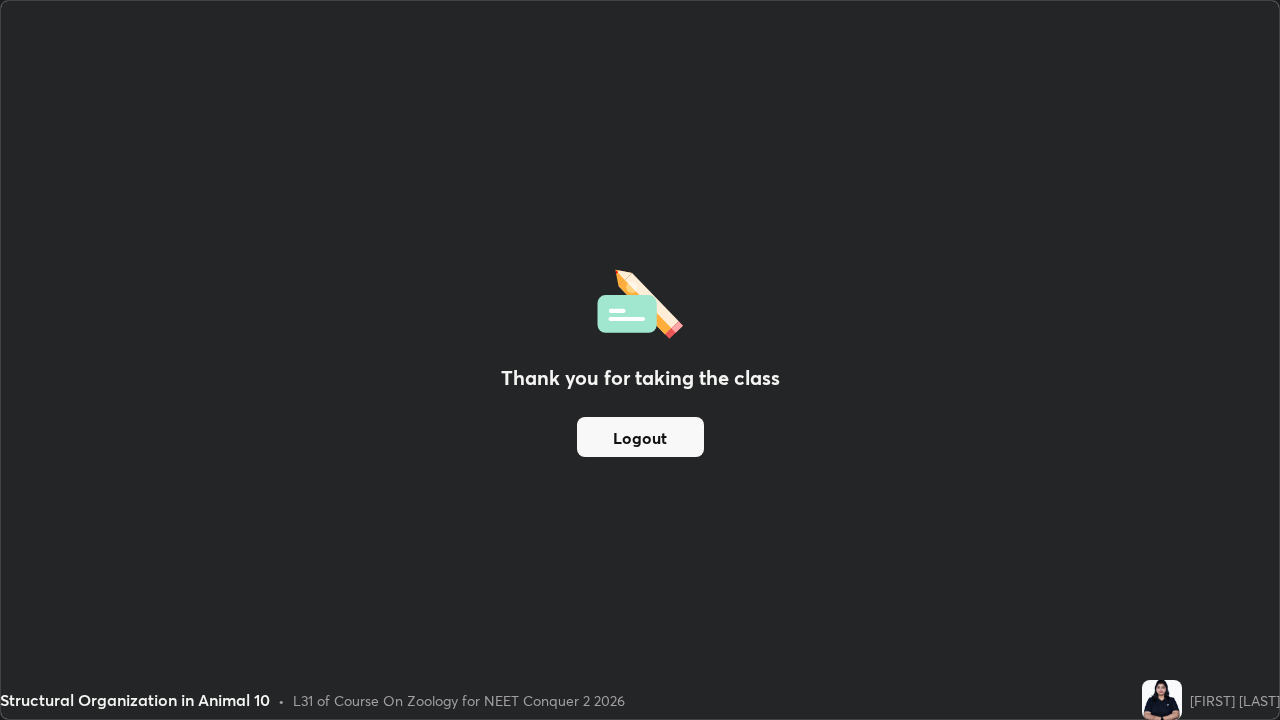 click on "Logout" at bounding box center [640, 437] 